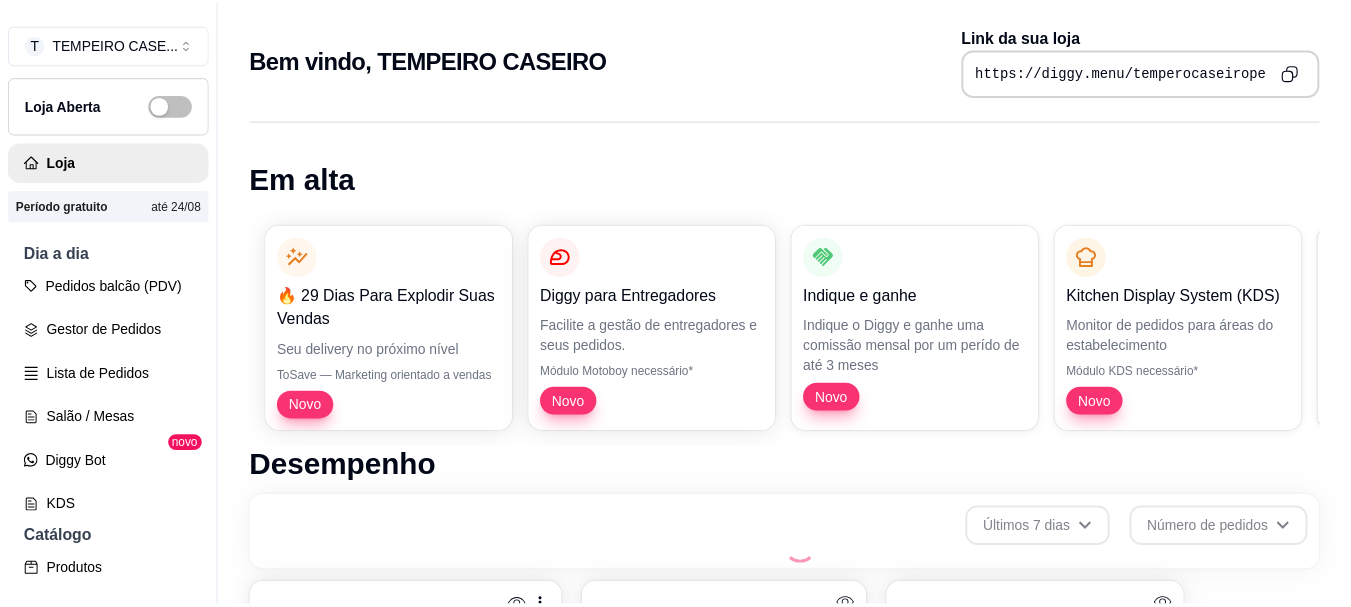 scroll, scrollTop: 0, scrollLeft: 0, axis: both 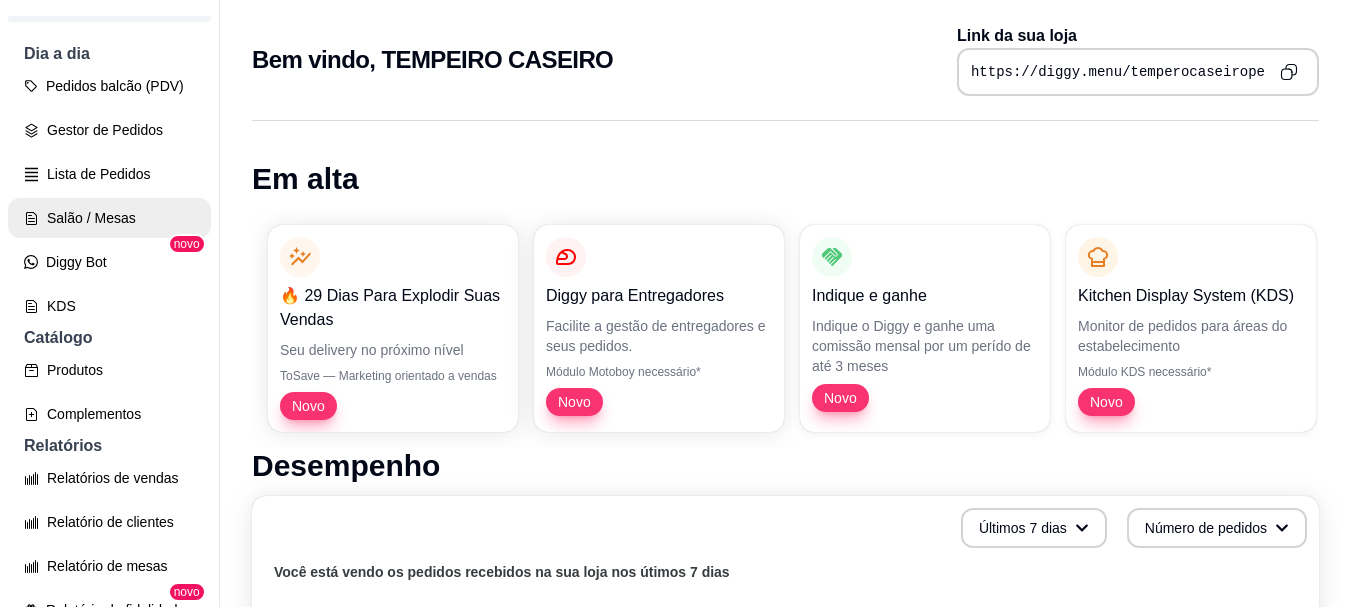 click on "Salão / Mesas" at bounding box center (109, 218) 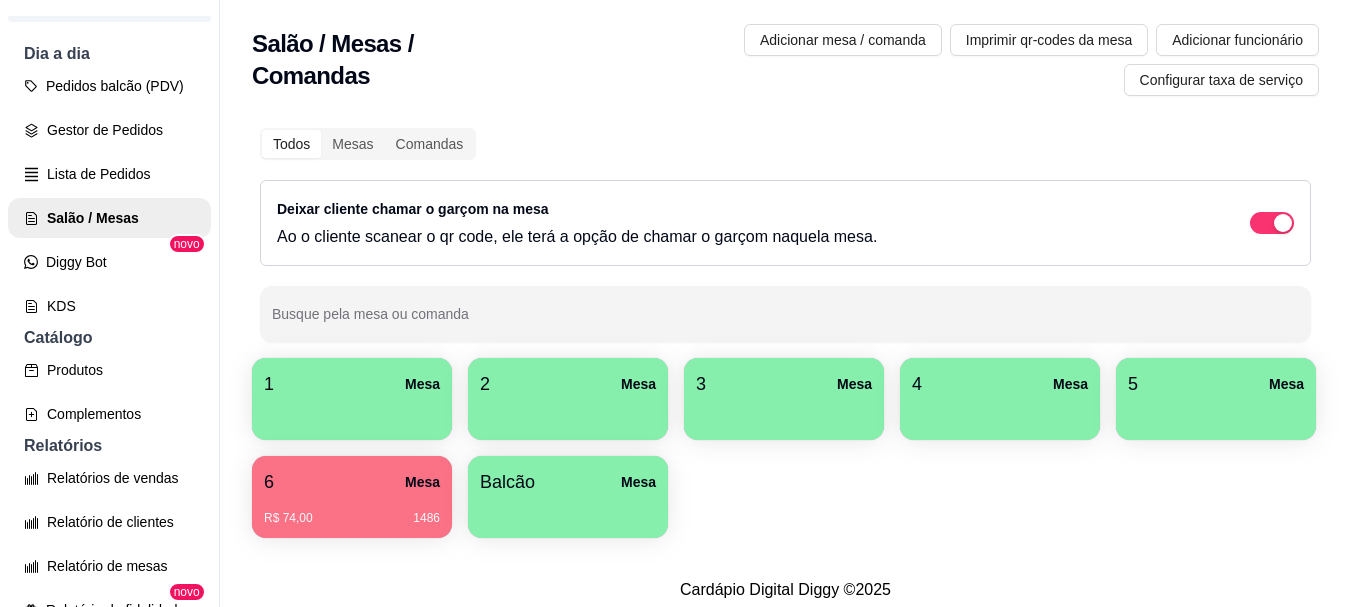 click on "R$ 74,00 1486" at bounding box center (352, 511) 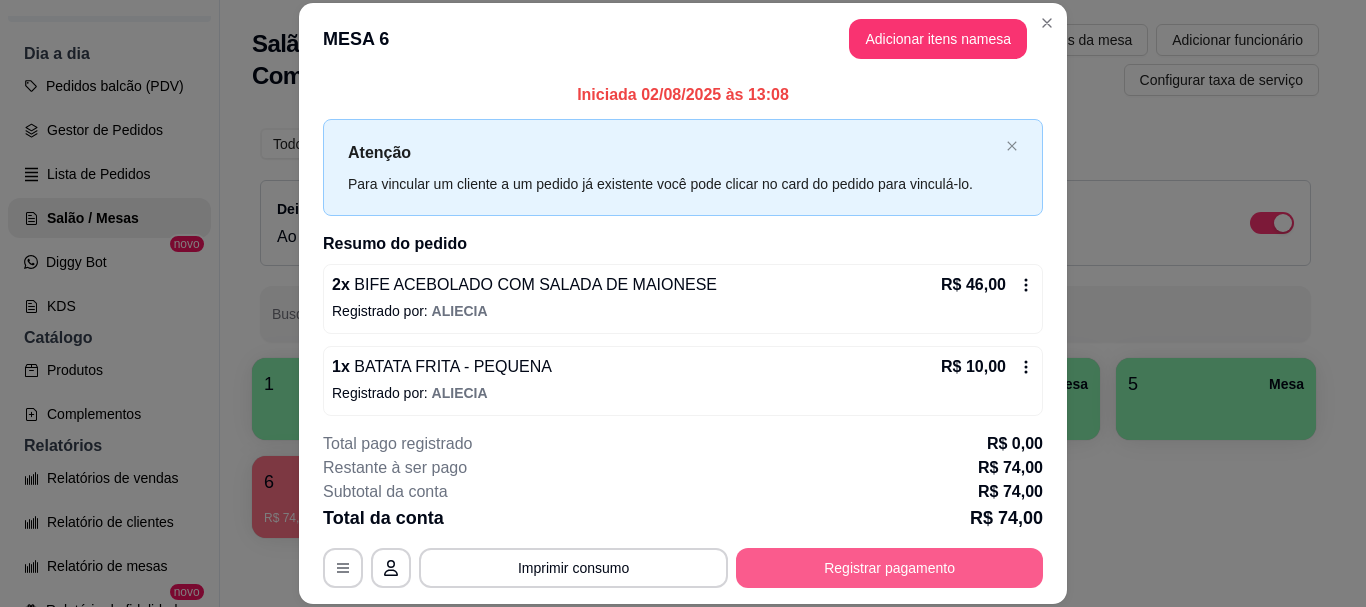 click on "Registrar pagamento" at bounding box center (889, 568) 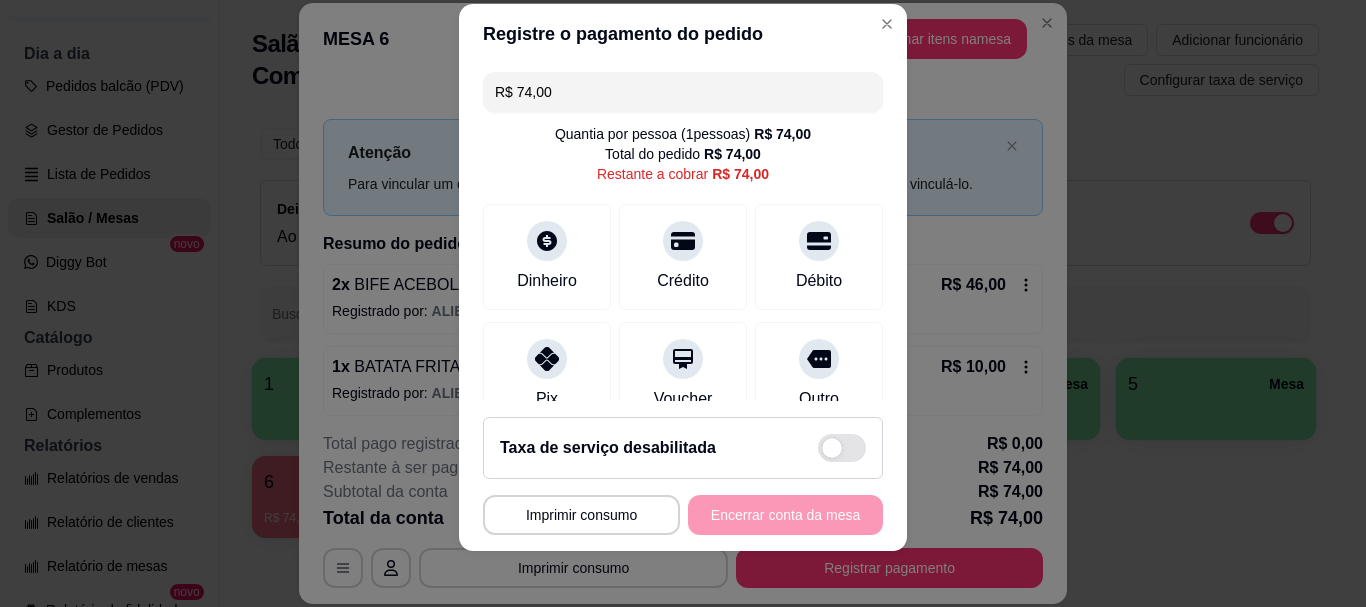 scroll, scrollTop: 34, scrollLeft: 0, axis: vertical 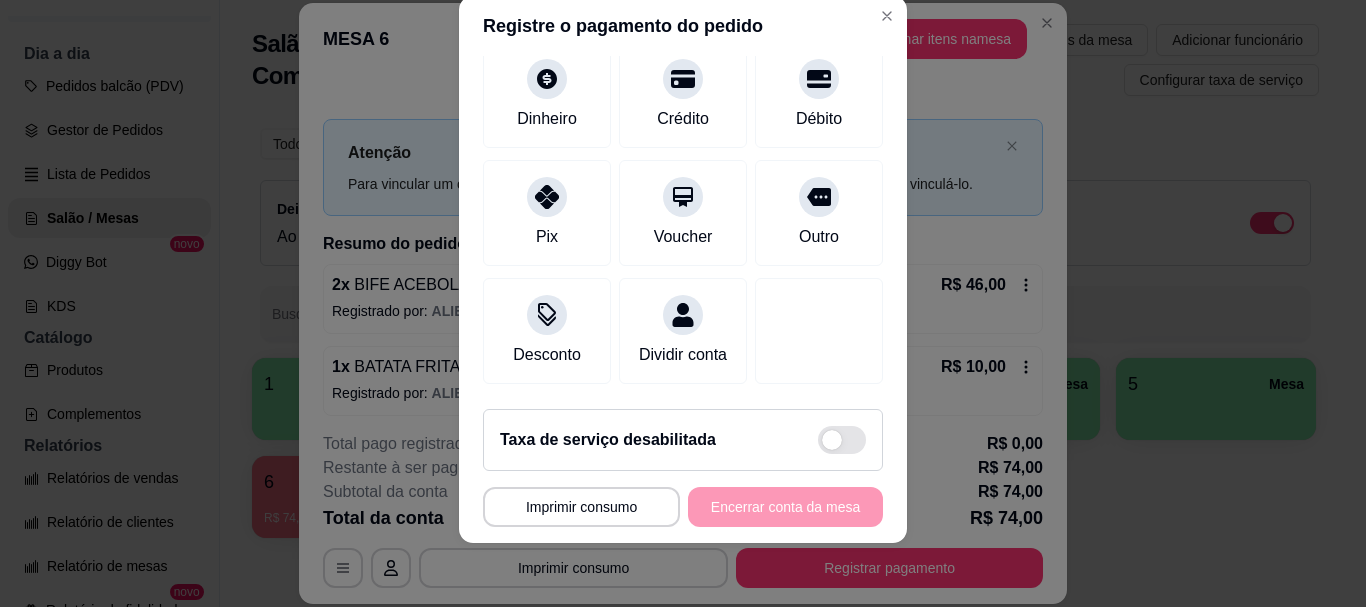 click on "**********" at bounding box center (683, 507) 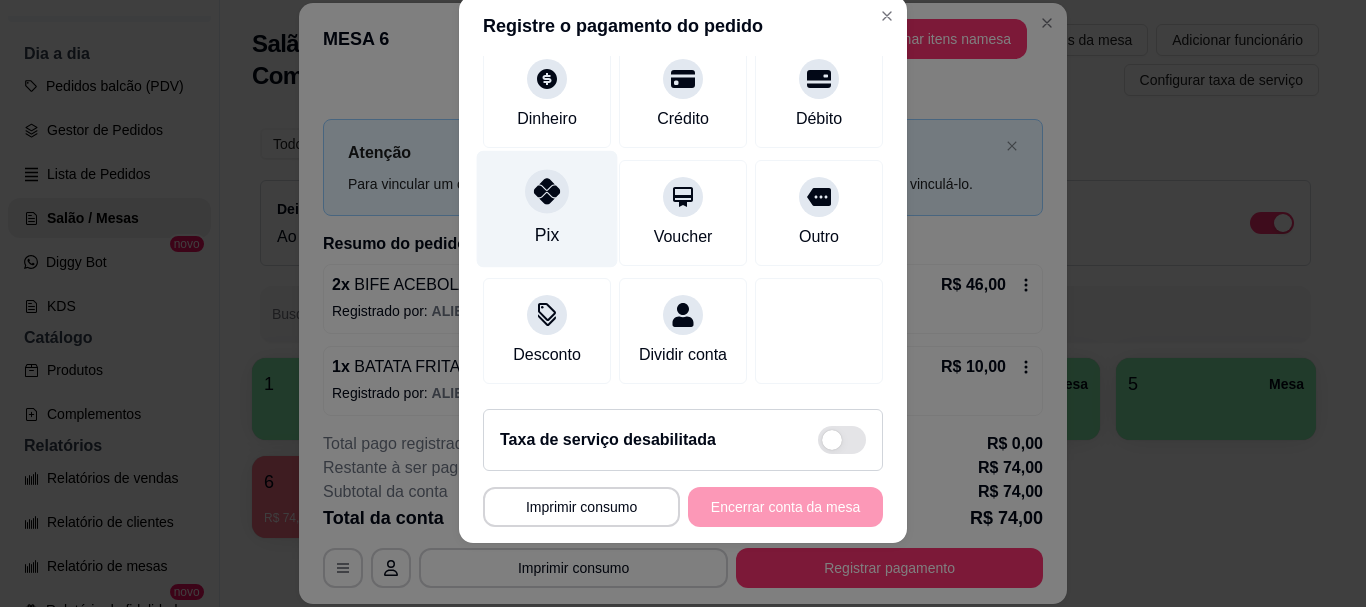 click 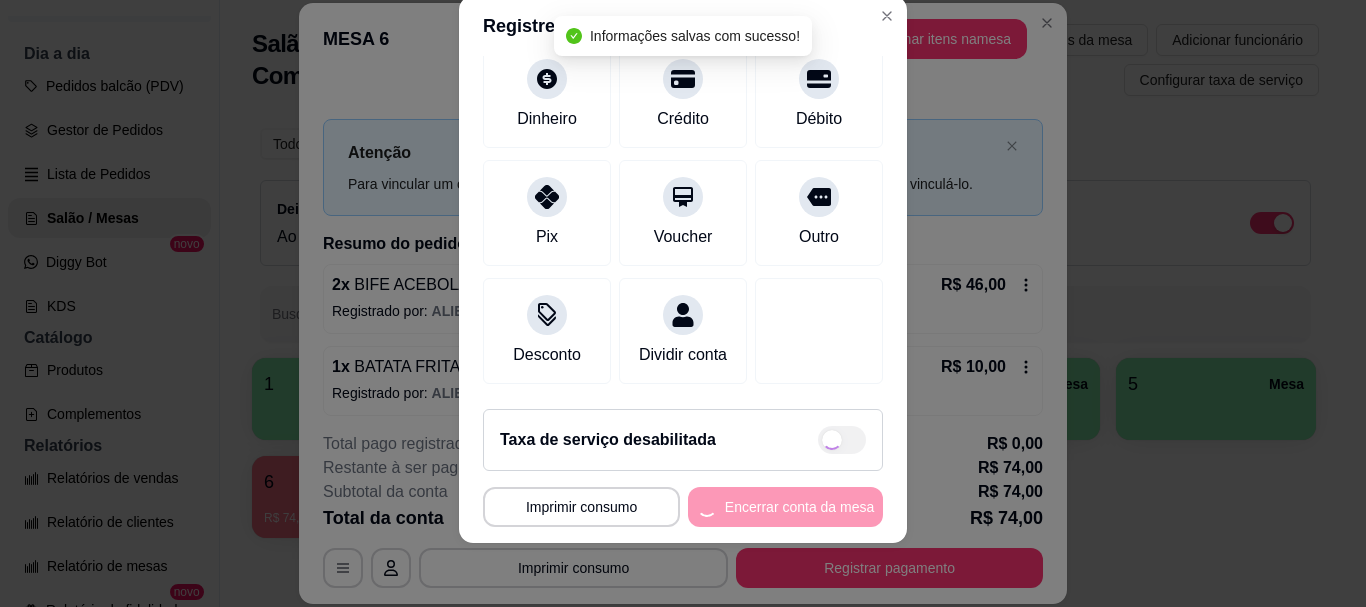 type on "R$ 0,00" 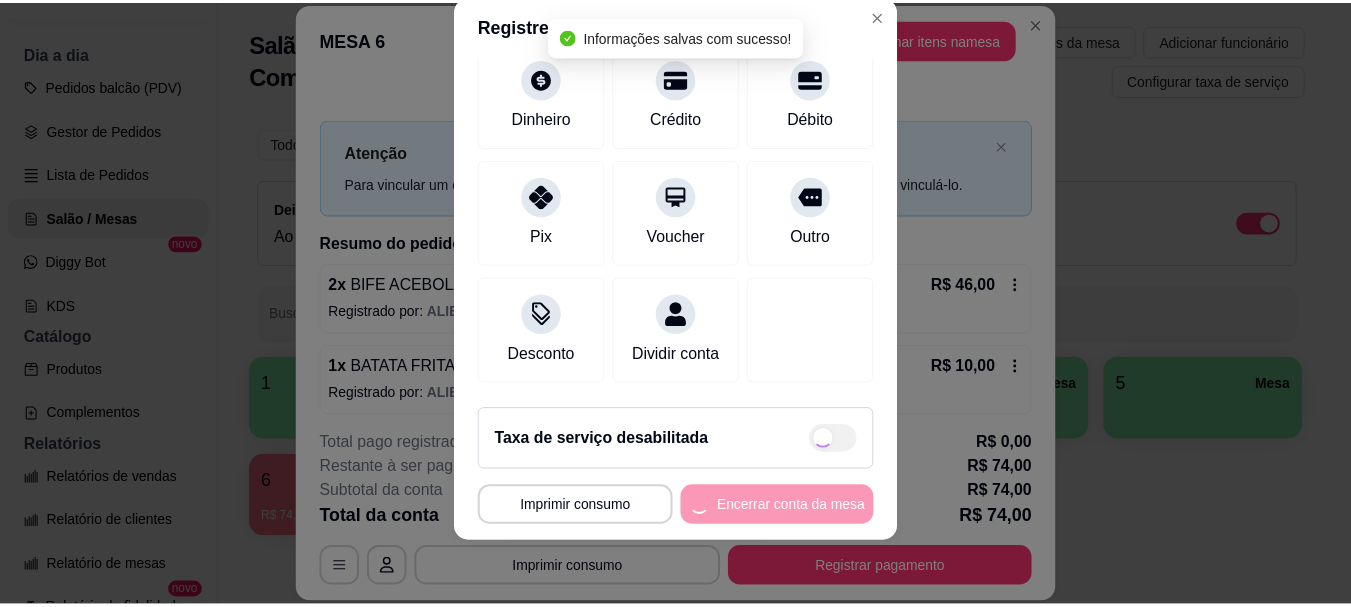 scroll, scrollTop: 157, scrollLeft: 0, axis: vertical 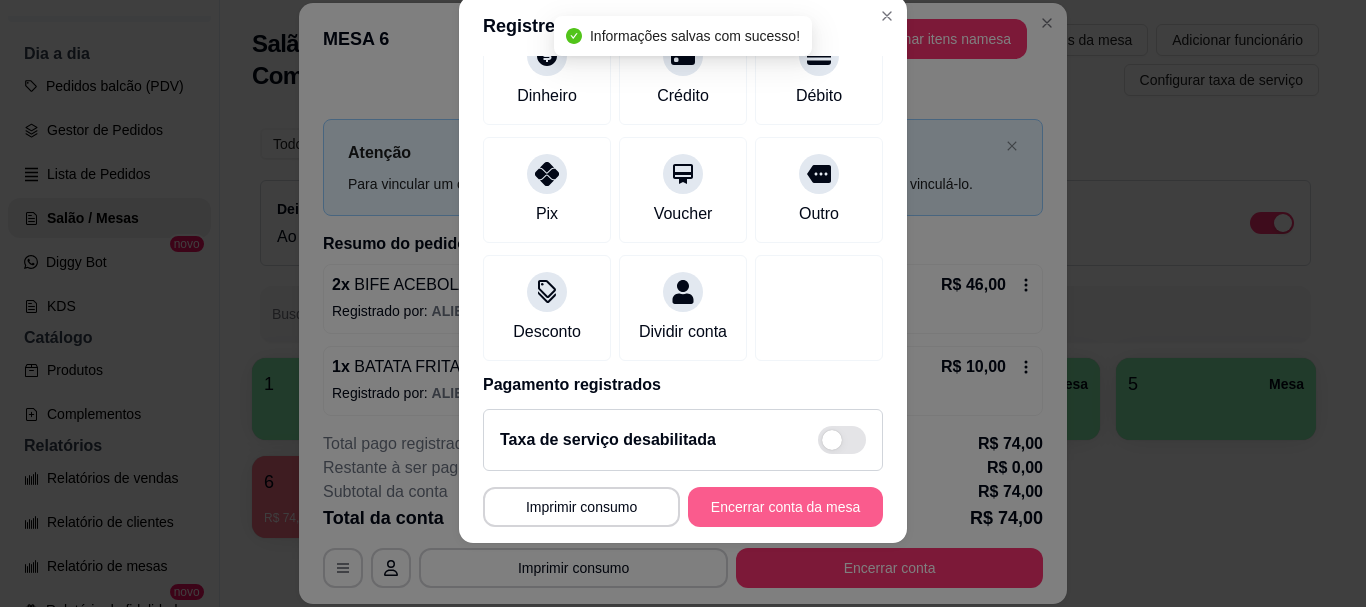 click on "Encerrar conta da mesa" at bounding box center [785, 507] 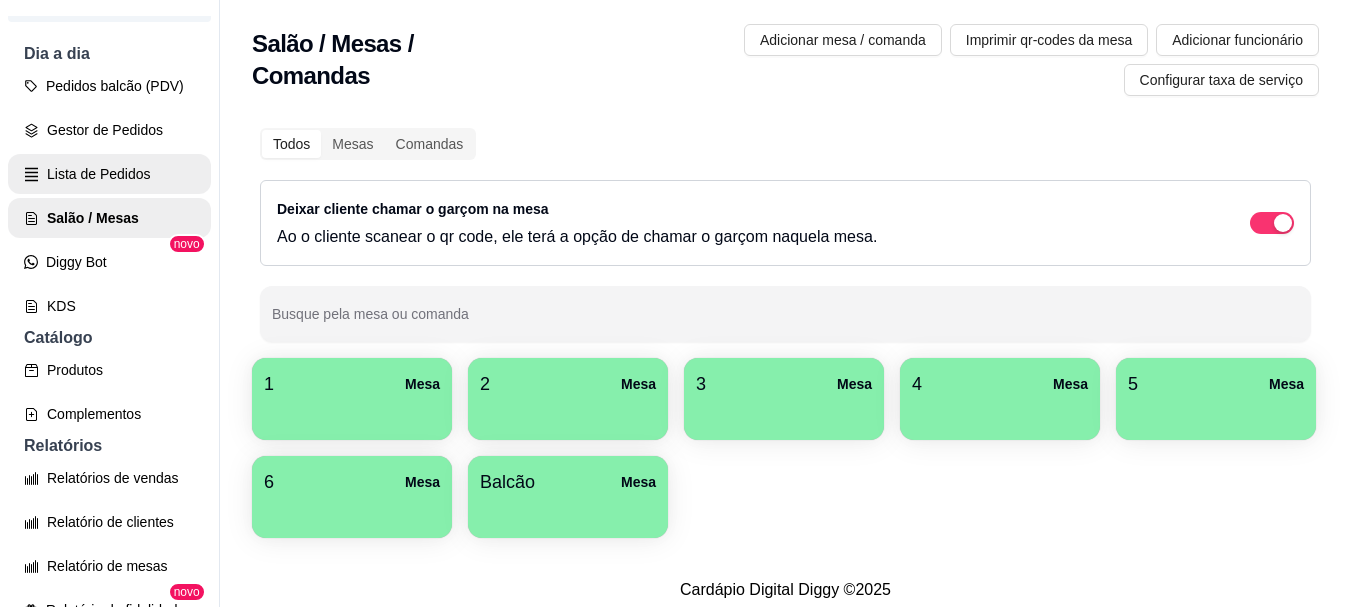click on "Lista de Pedidos" at bounding box center (109, 174) 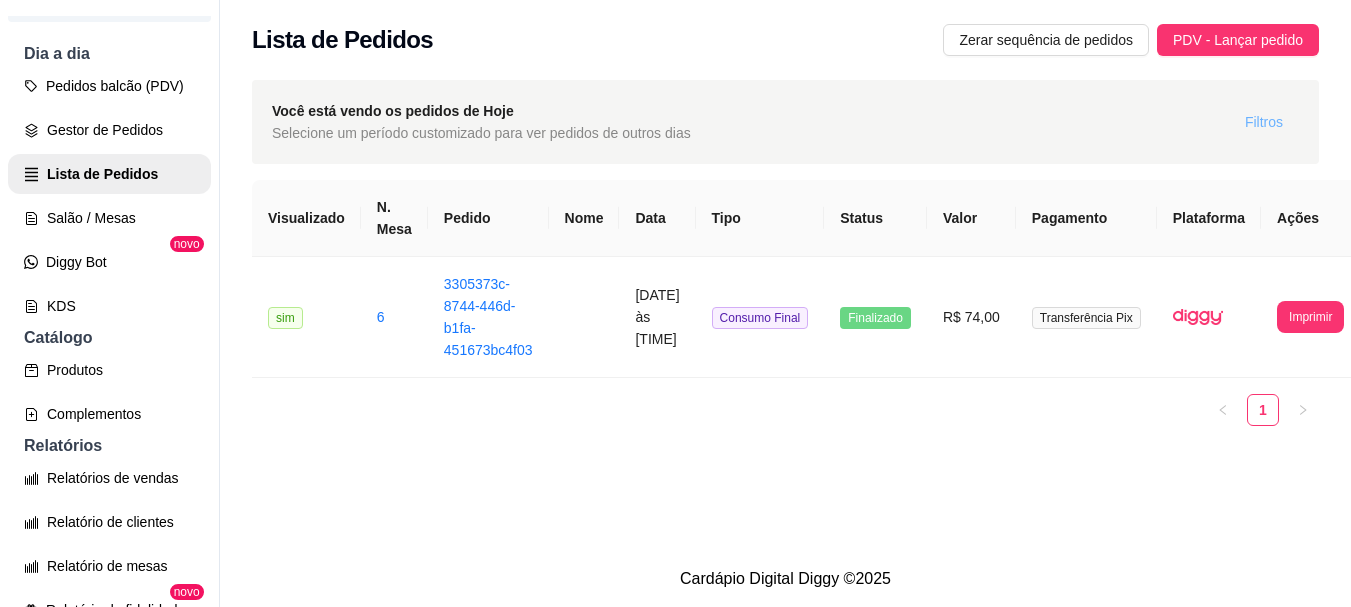 click on "Filtros" at bounding box center (1264, 122) 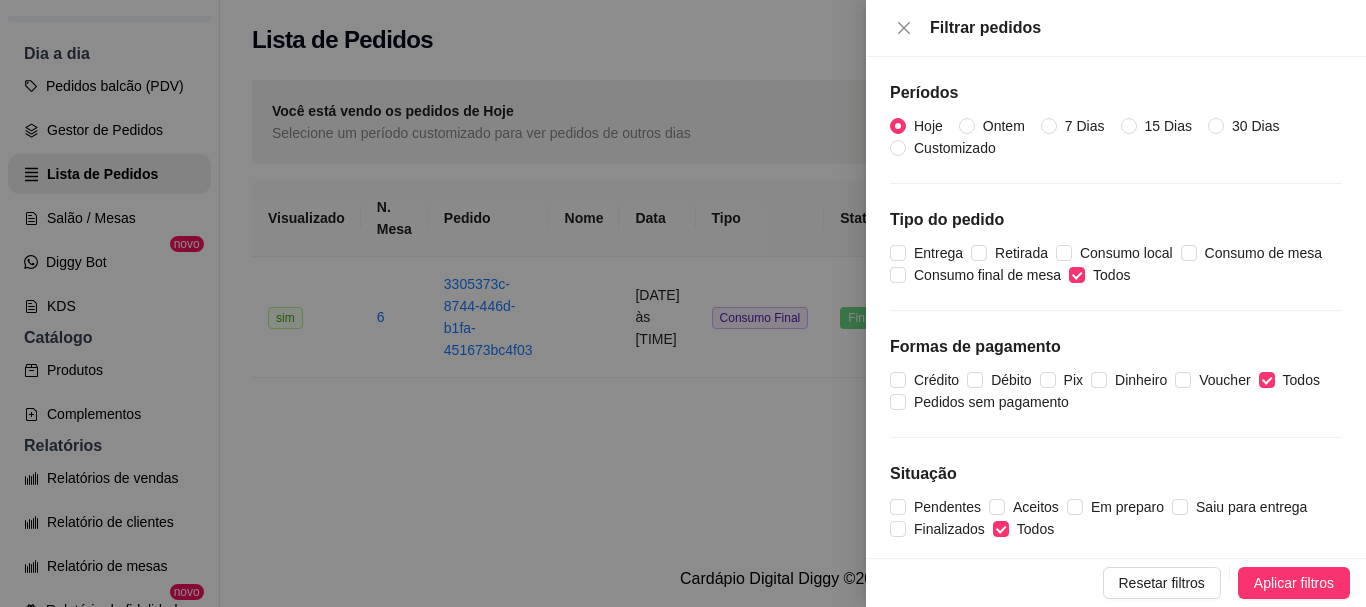 click on "Períodos Hoje Ontem 7 Dias 15 Dias 30 Dias Customizado Tipo do pedido Entrega Retirada Consumo local Consumo de mesa Consumo final de mesa Todos Formas de pagamento Crédito Débito Pix Dinheiro Voucher Todos Pedidos sem pagamento Situação Pendentes Aceitos Em preparo Saiu para entrega Finalizados Todos Plataforma iFood Diggy" at bounding box center [1116, 307] 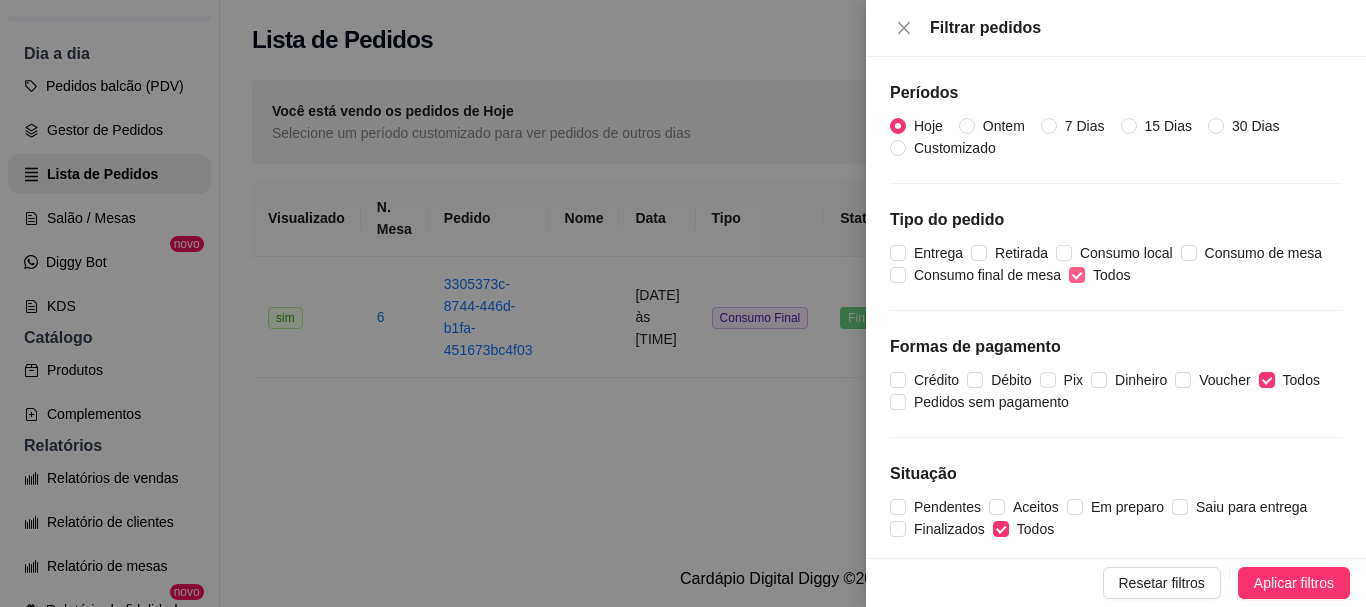 click on "Todos" at bounding box center [1077, 275] 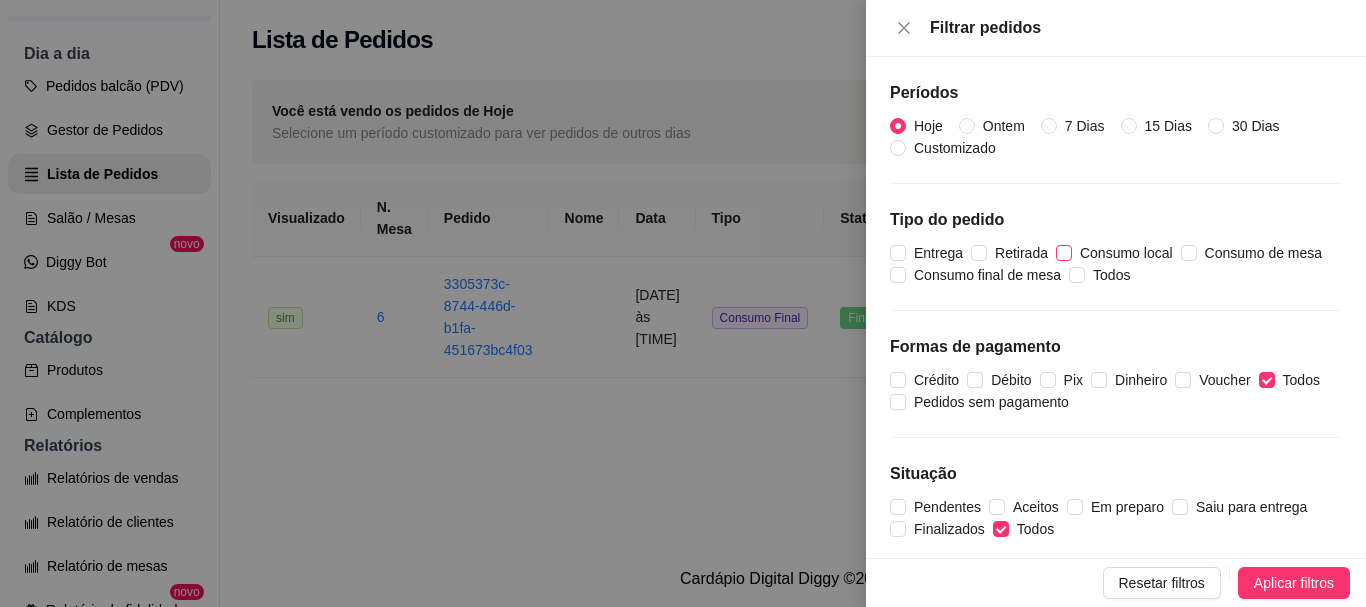 click on "Consumo local" at bounding box center (1064, 253) 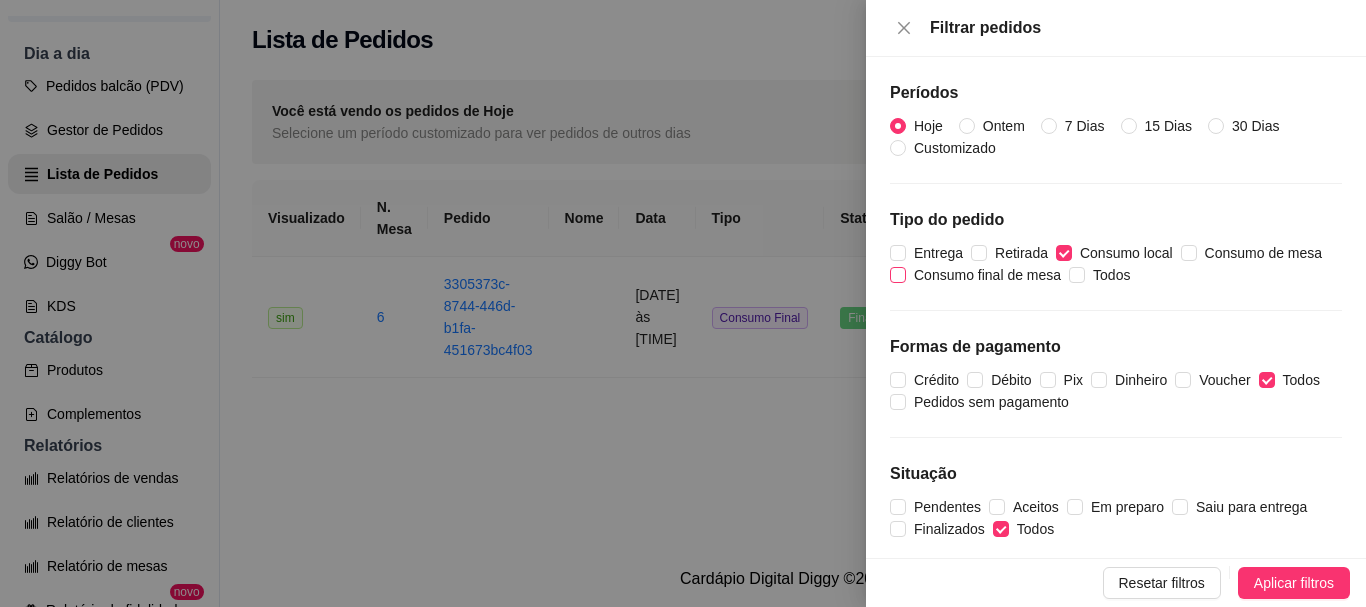 click on "Consumo final de mesa" at bounding box center (987, 275) 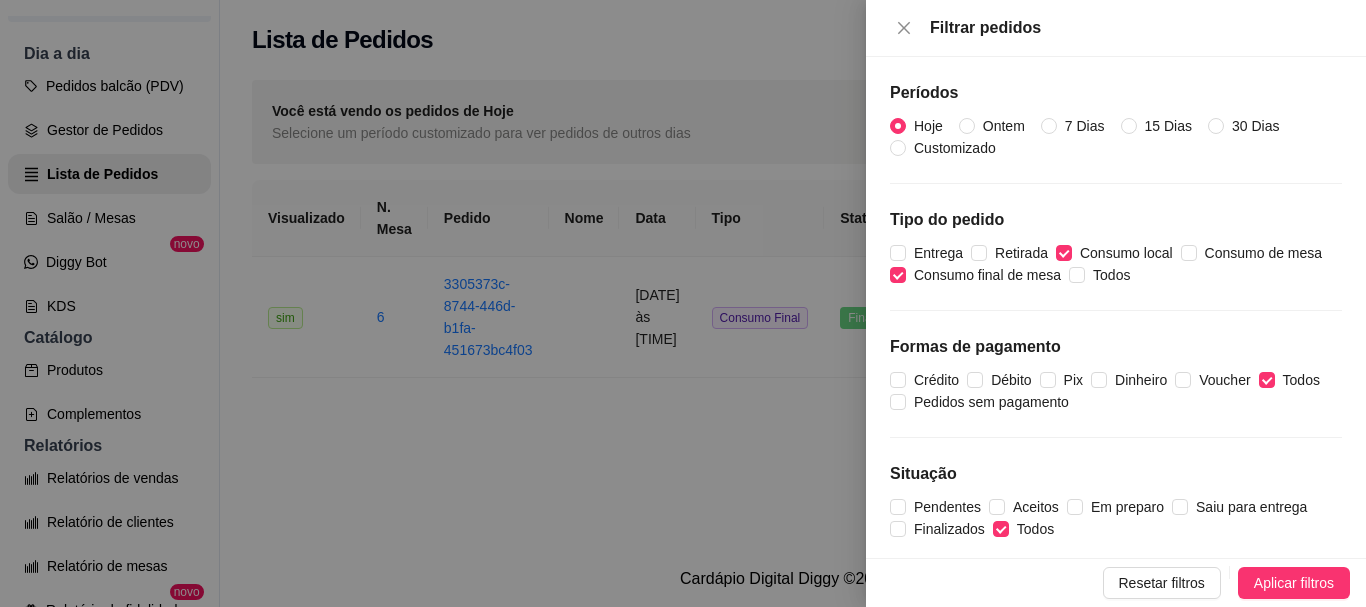 click on "Períodos Hoje Ontem 7 Dias 15 Dias 30 Dias Customizado Tipo do pedido Entrega Retirada Consumo local Consumo de mesa Consumo final de mesa Todos Formas de pagamento Crédito Débito Pix Dinheiro Voucher Todos Pedidos sem pagamento Situação Pendentes Aceitos Em preparo Saiu para entrega Finalizados Todos Plataforma iFood Diggy" at bounding box center (1116, 307) 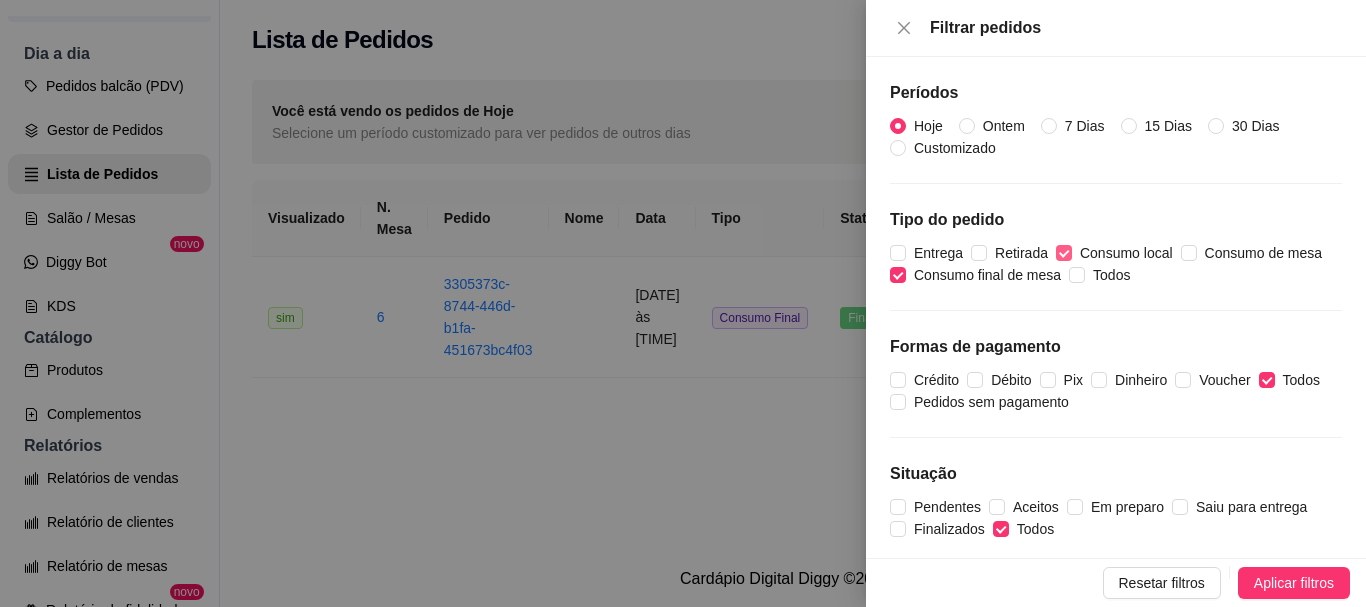 click on "Consumo local" at bounding box center [1064, 253] 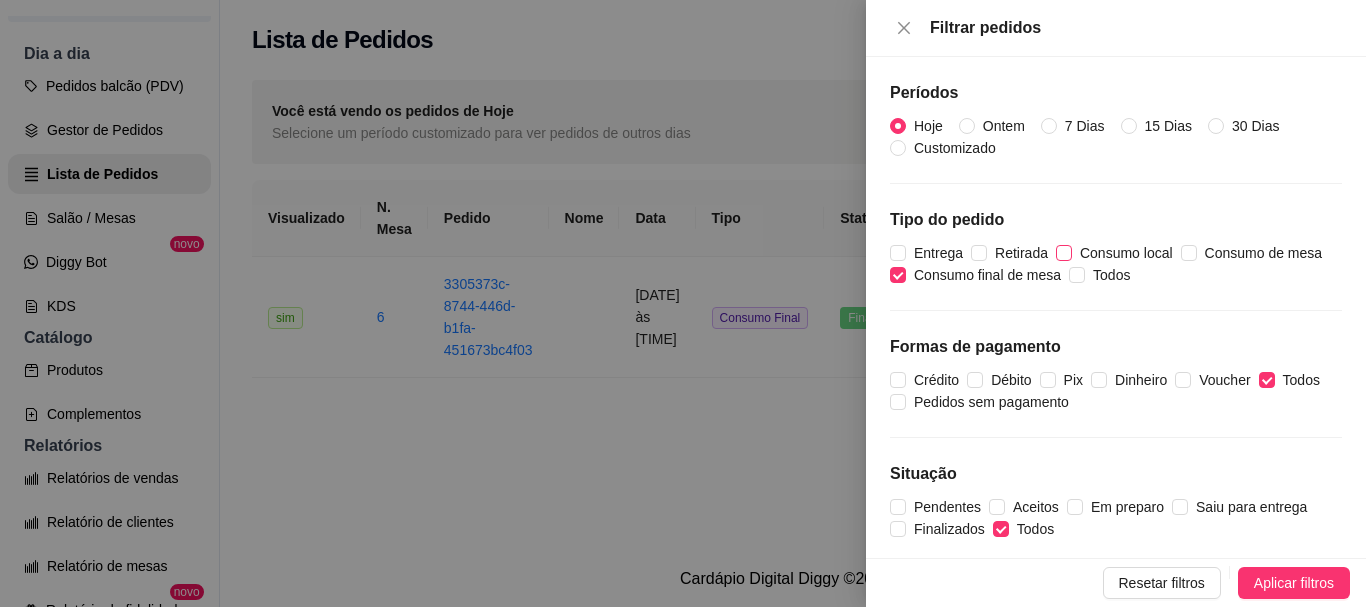 click on "Consumo local" at bounding box center [1126, 253] 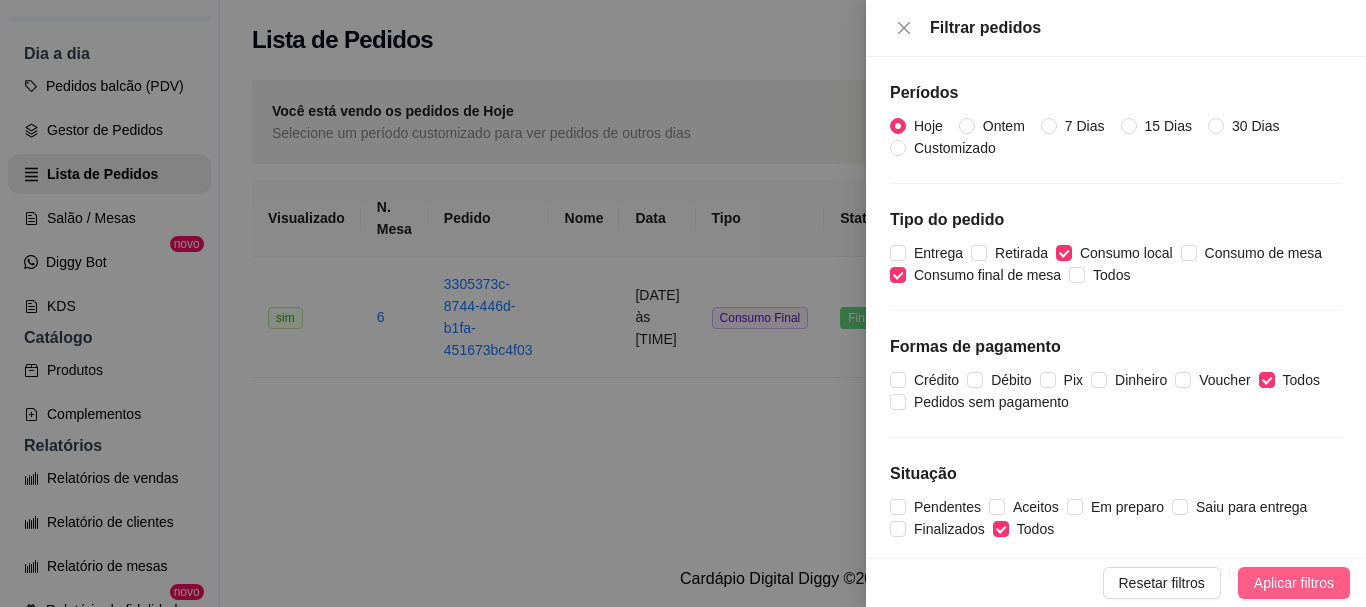 click on "Aplicar filtros" at bounding box center [1294, 583] 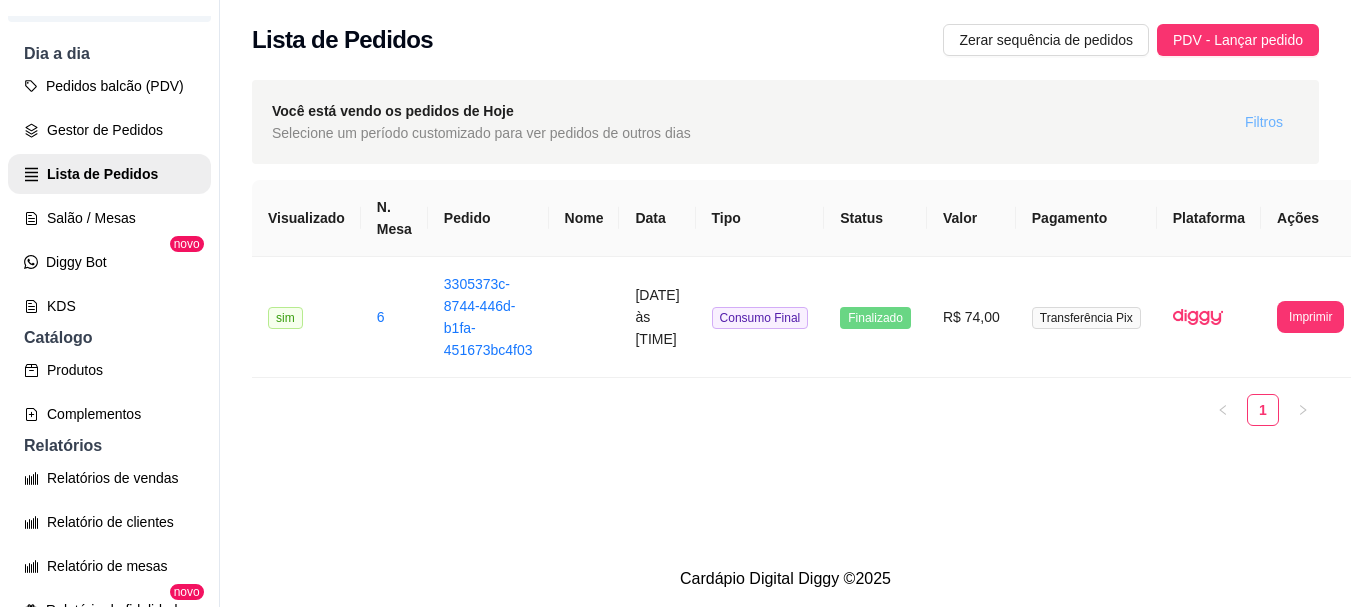 click on "Filtros" at bounding box center (1264, 122) 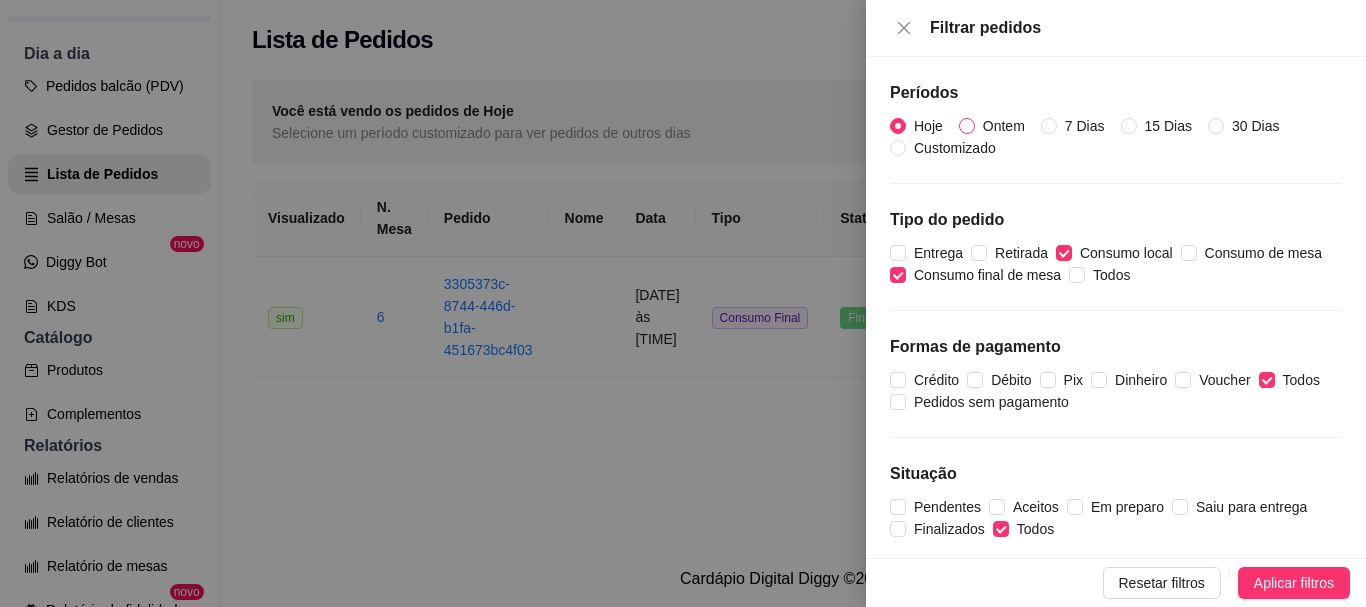 click on "Ontem" at bounding box center [1004, 126] 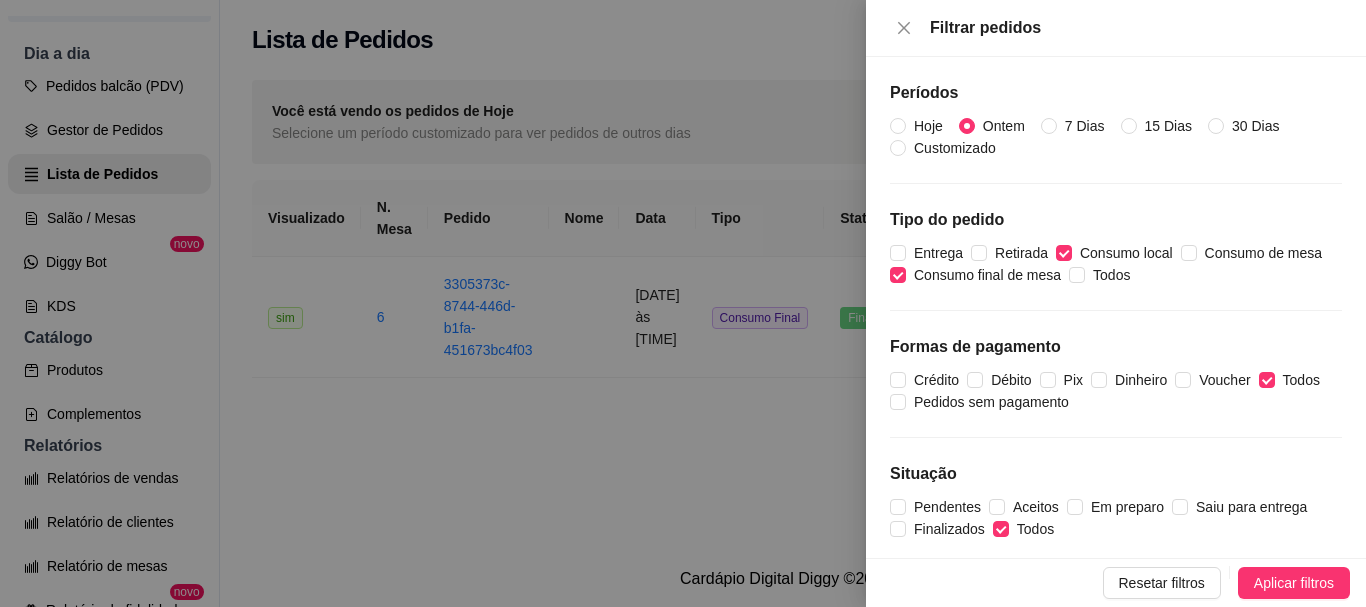 click on "Aplicar filtros" at bounding box center (1294, 583) 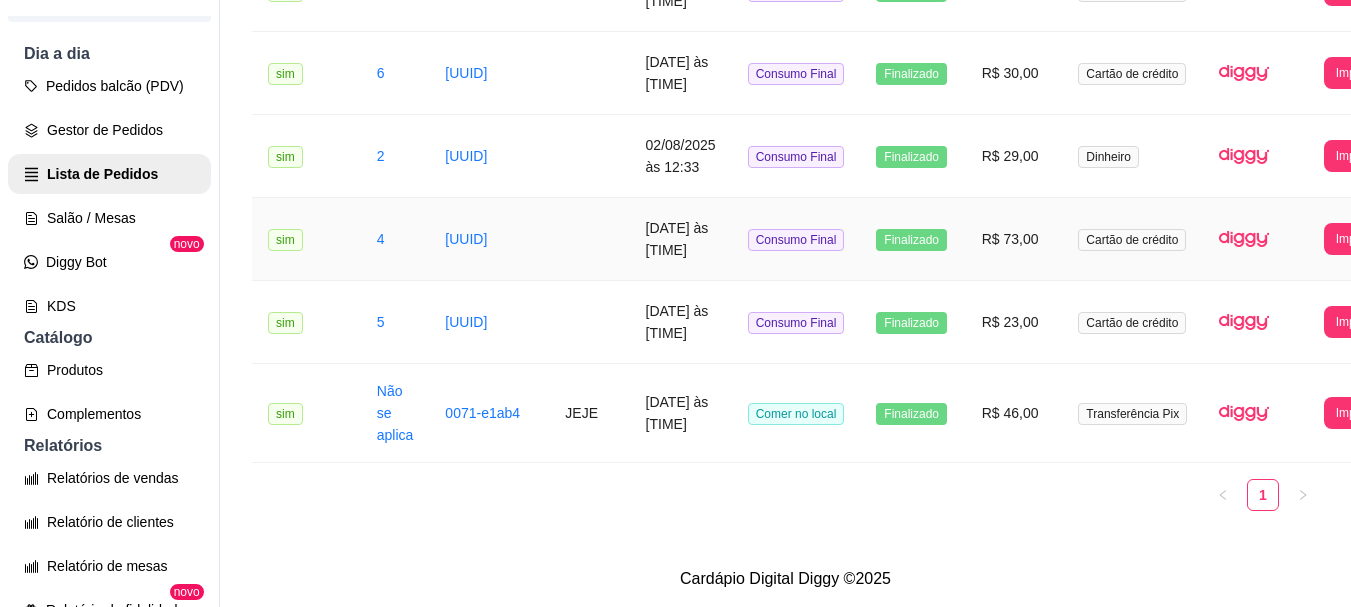 scroll, scrollTop: 1899, scrollLeft: 0, axis: vertical 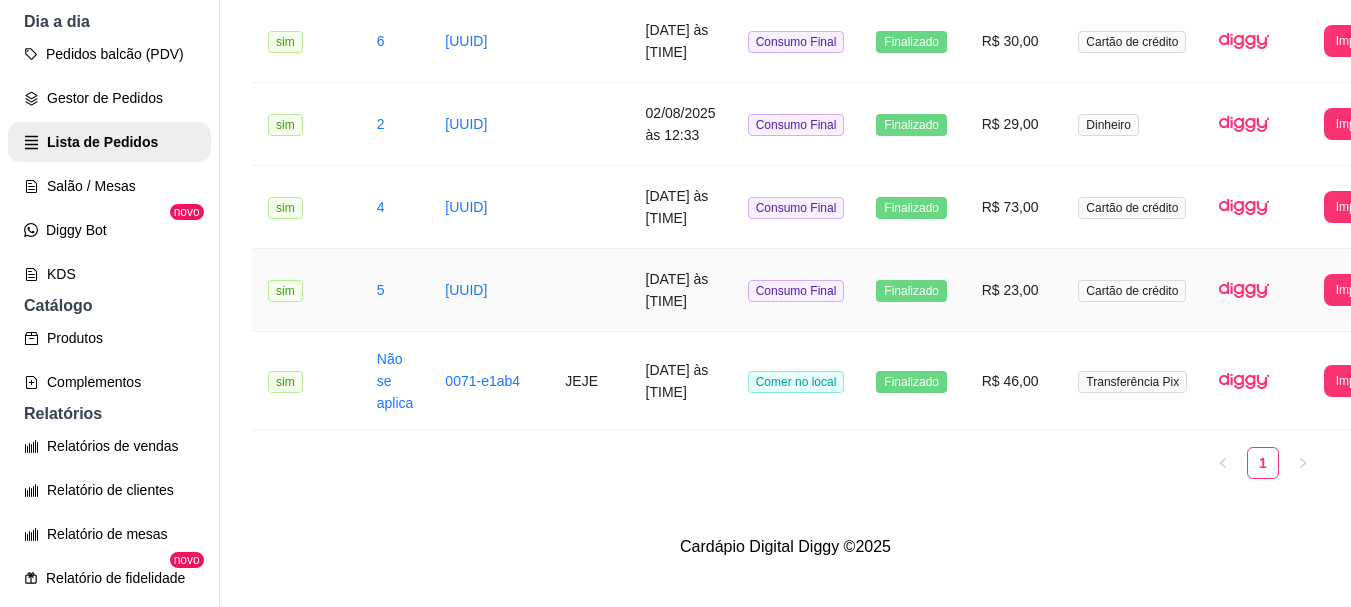 click on "[UUID]" at bounding box center (489, 290) 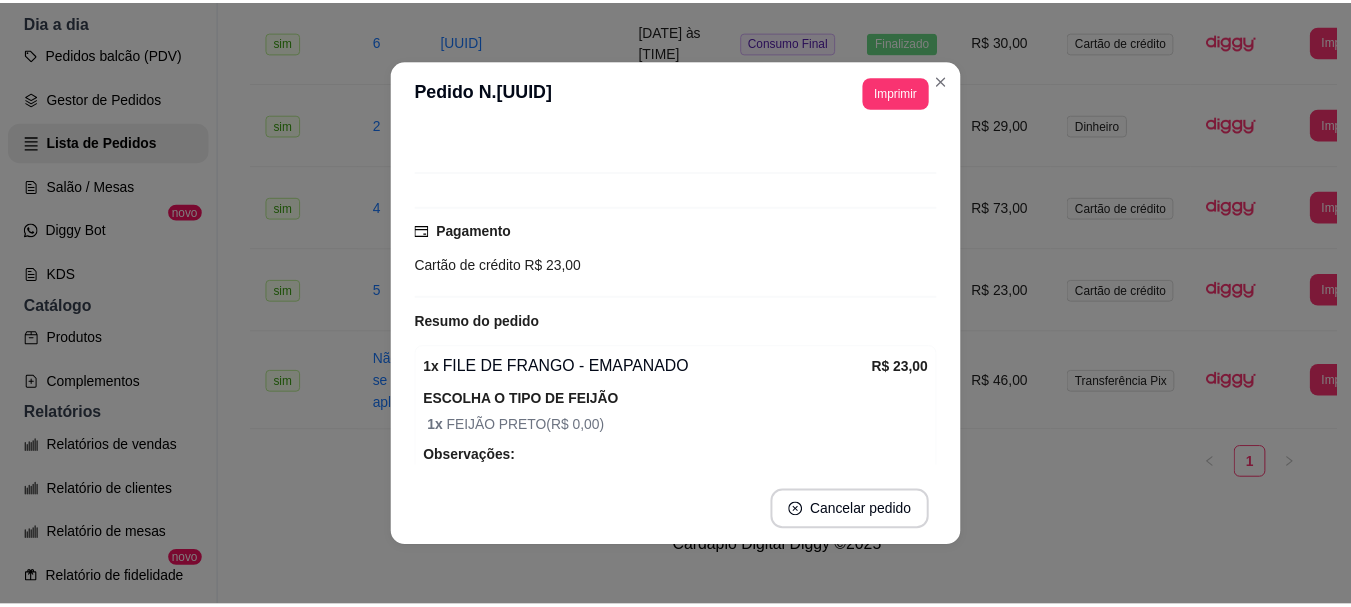 scroll, scrollTop: 230, scrollLeft: 0, axis: vertical 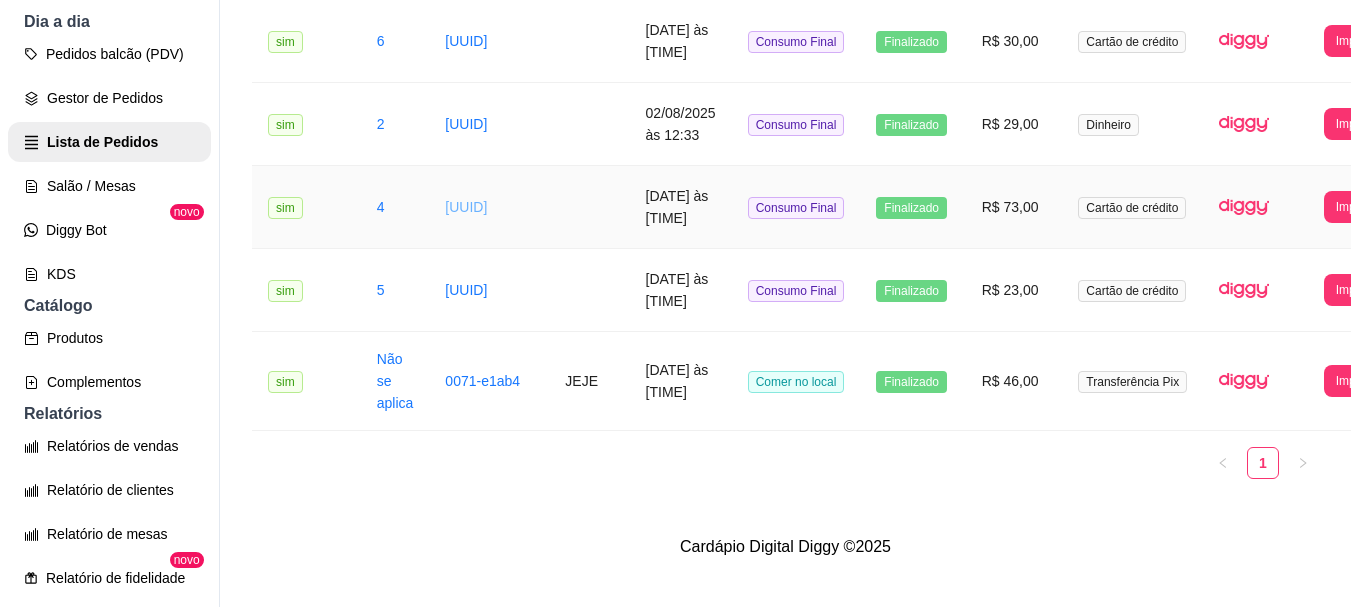 click on "[UUID]" at bounding box center (466, 207) 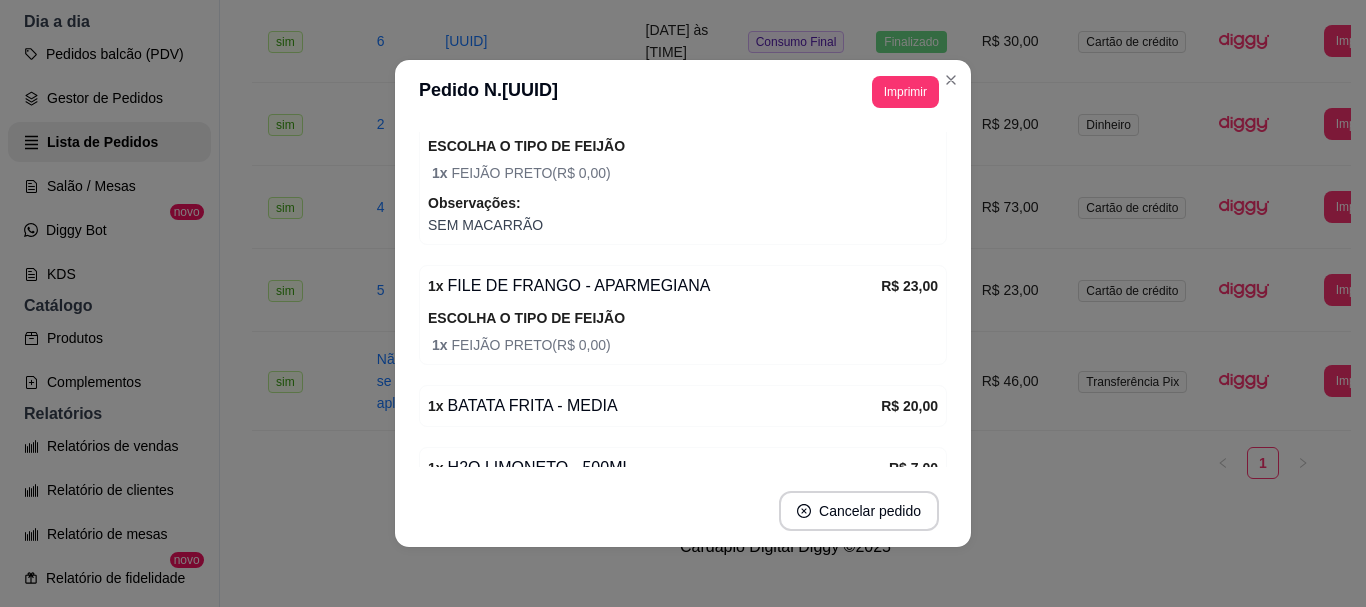 scroll, scrollTop: 474, scrollLeft: 0, axis: vertical 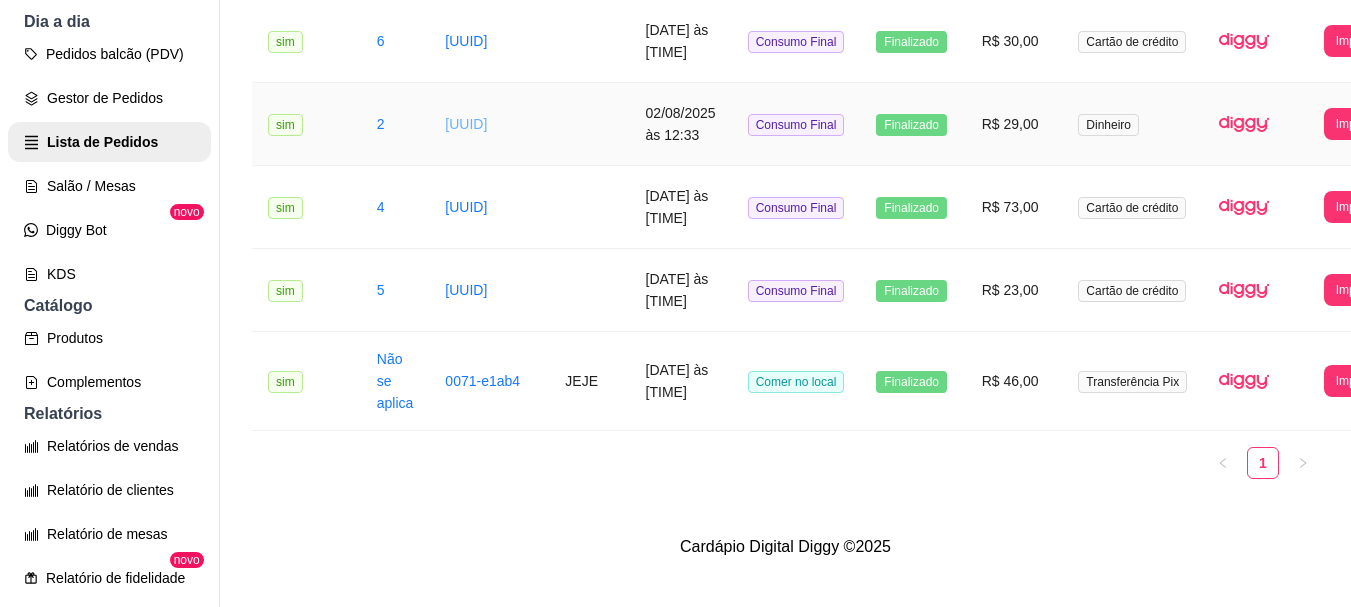 click on "[UUID]" at bounding box center (466, 124) 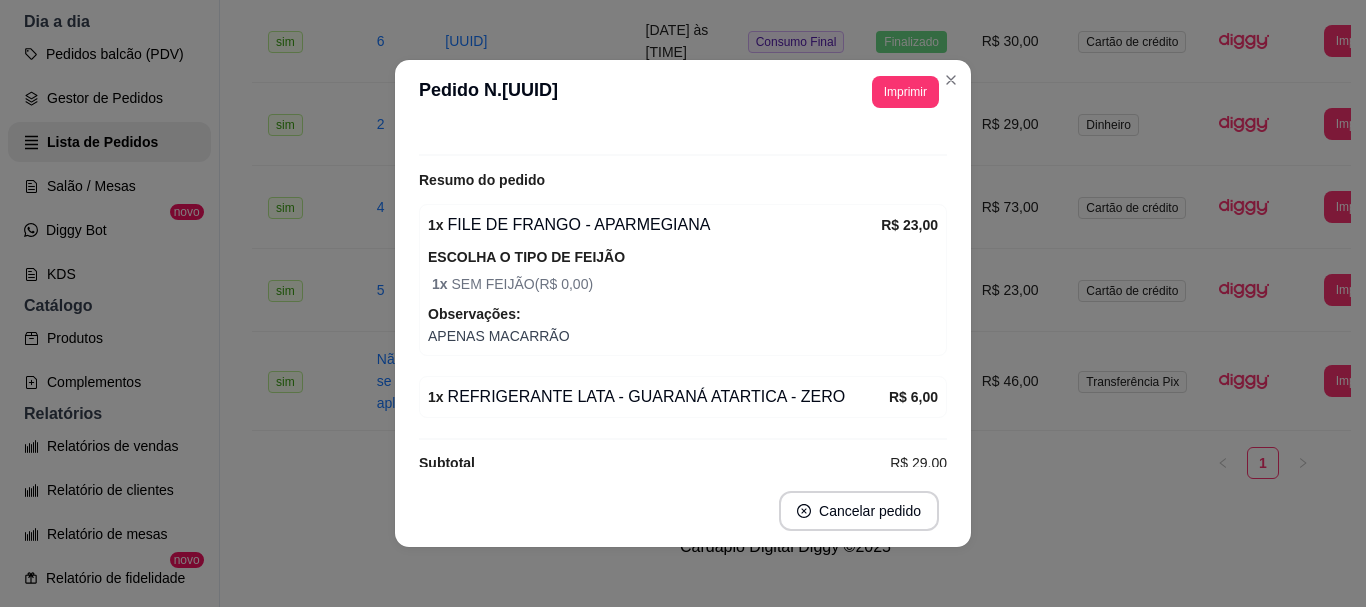 scroll, scrollTop: 314, scrollLeft: 0, axis: vertical 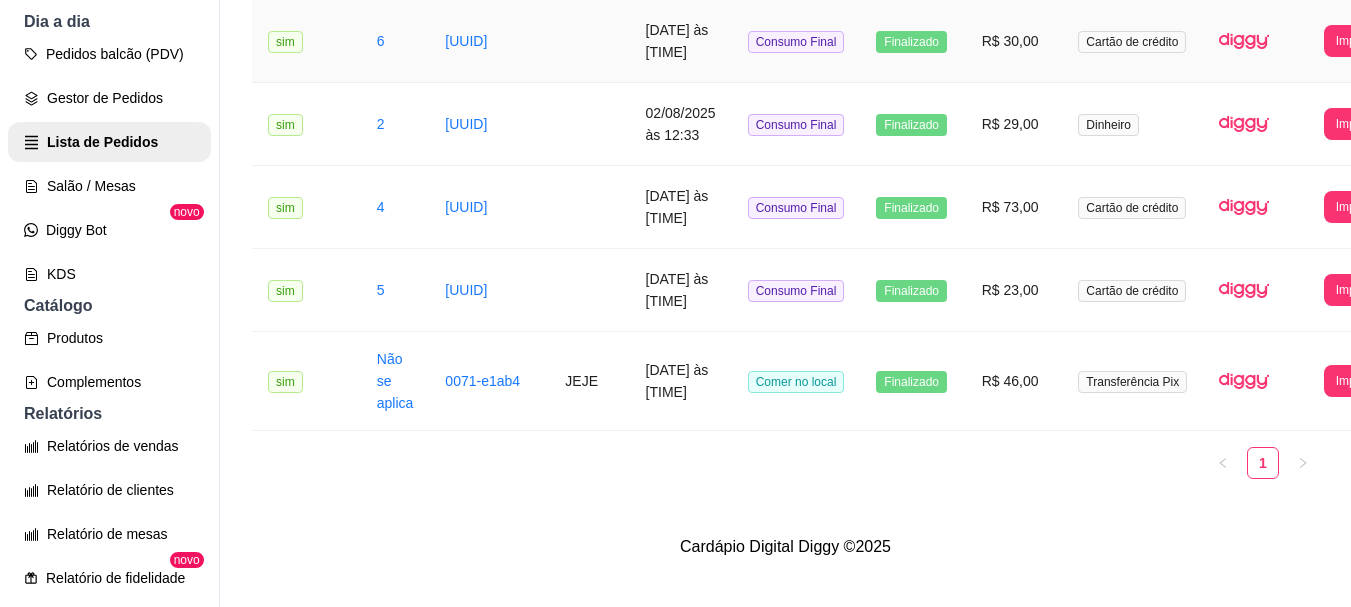 click on "[UUID]" at bounding box center (489, 41) 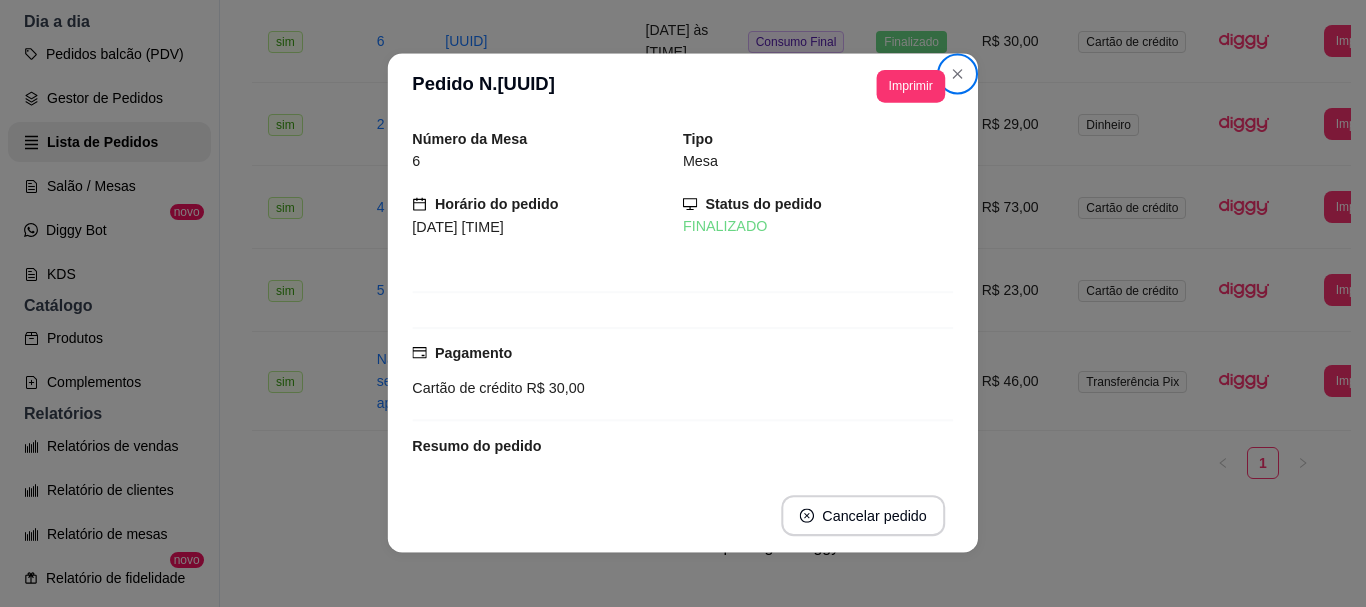 type 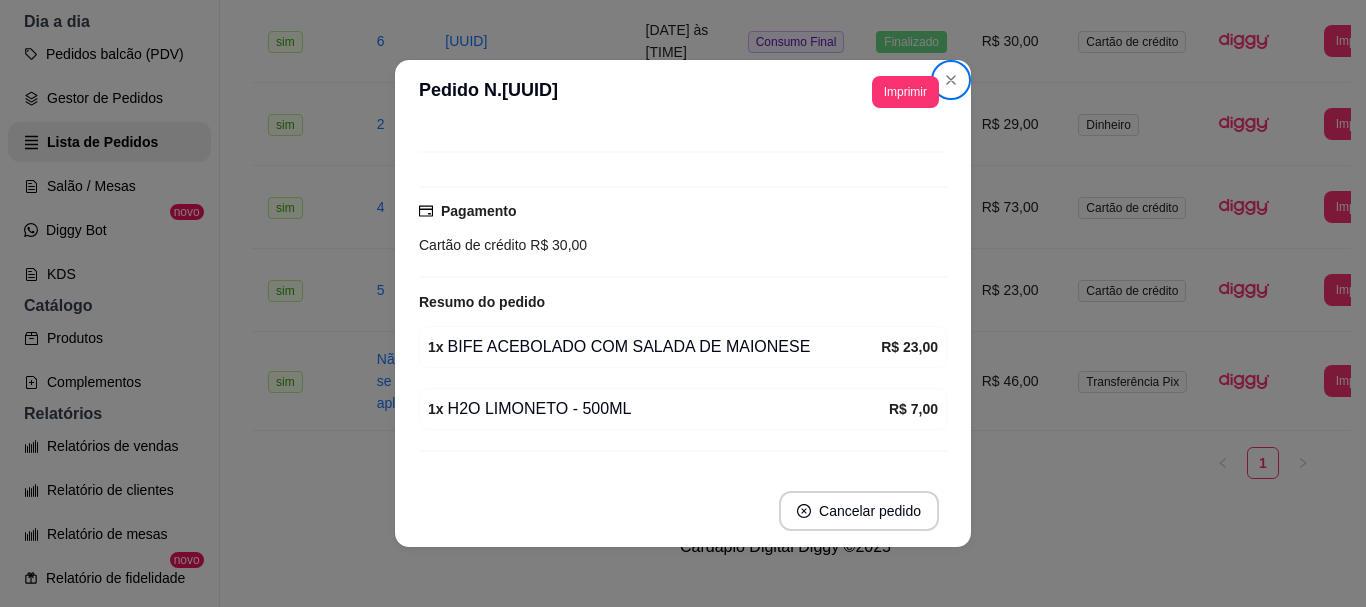 scroll, scrollTop: 182, scrollLeft: 0, axis: vertical 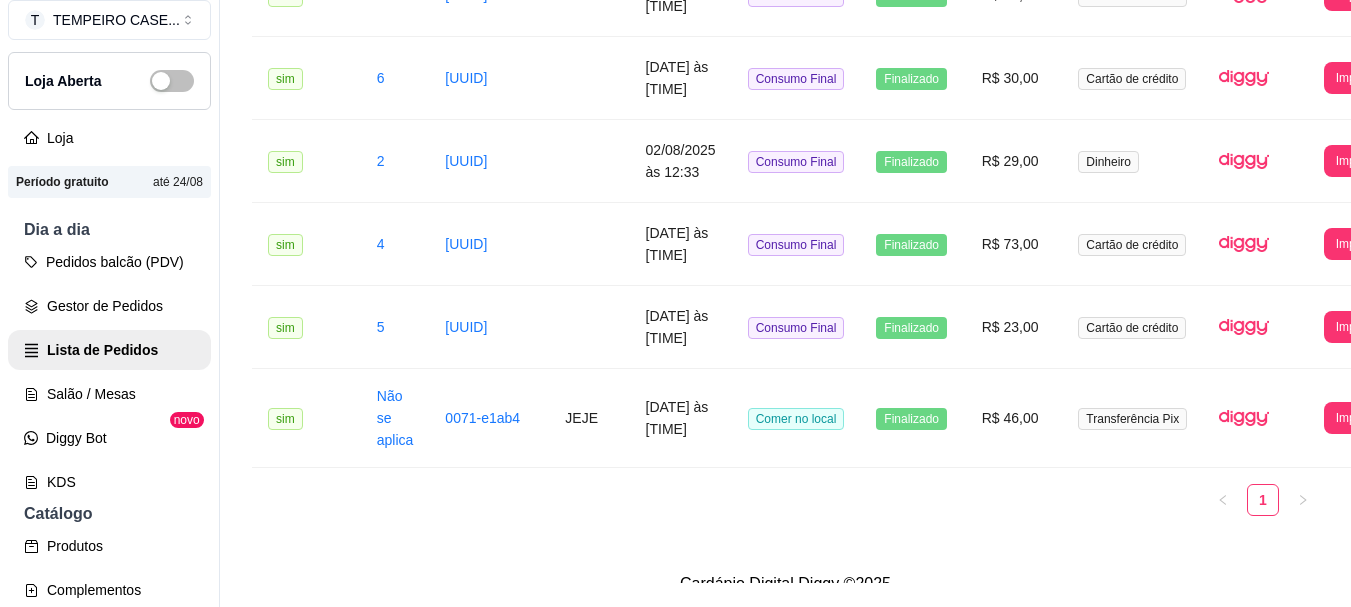type 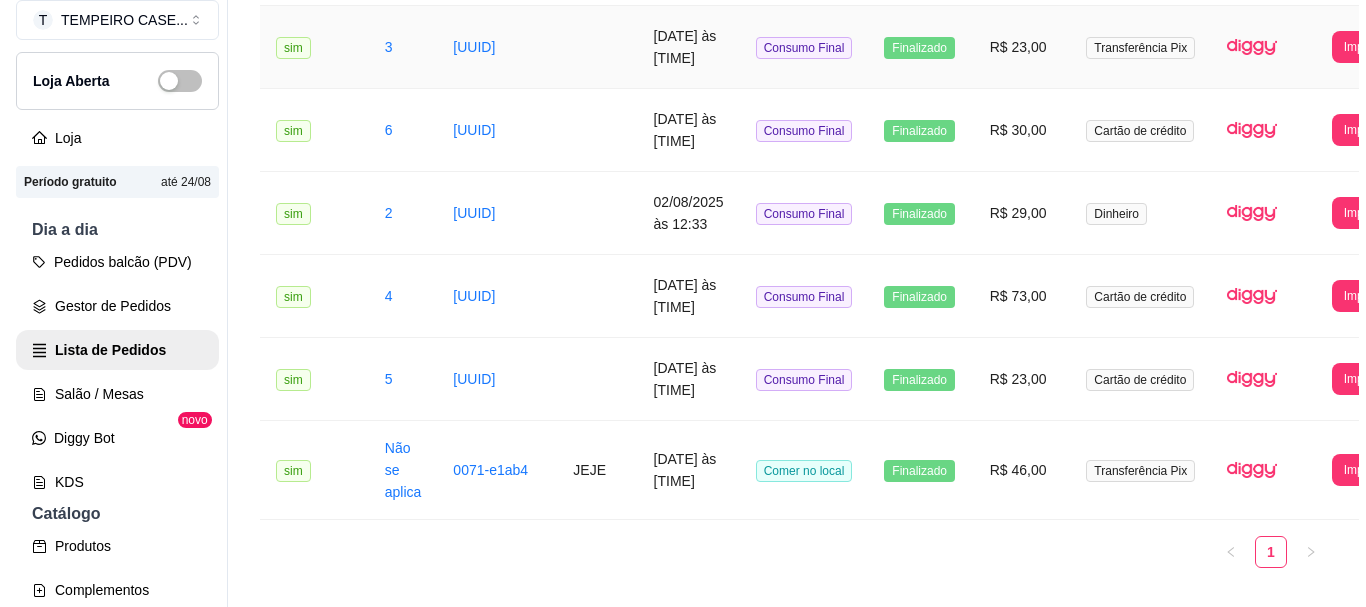 scroll, scrollTop: 1299, scrollLeft: 0, axis: vertical 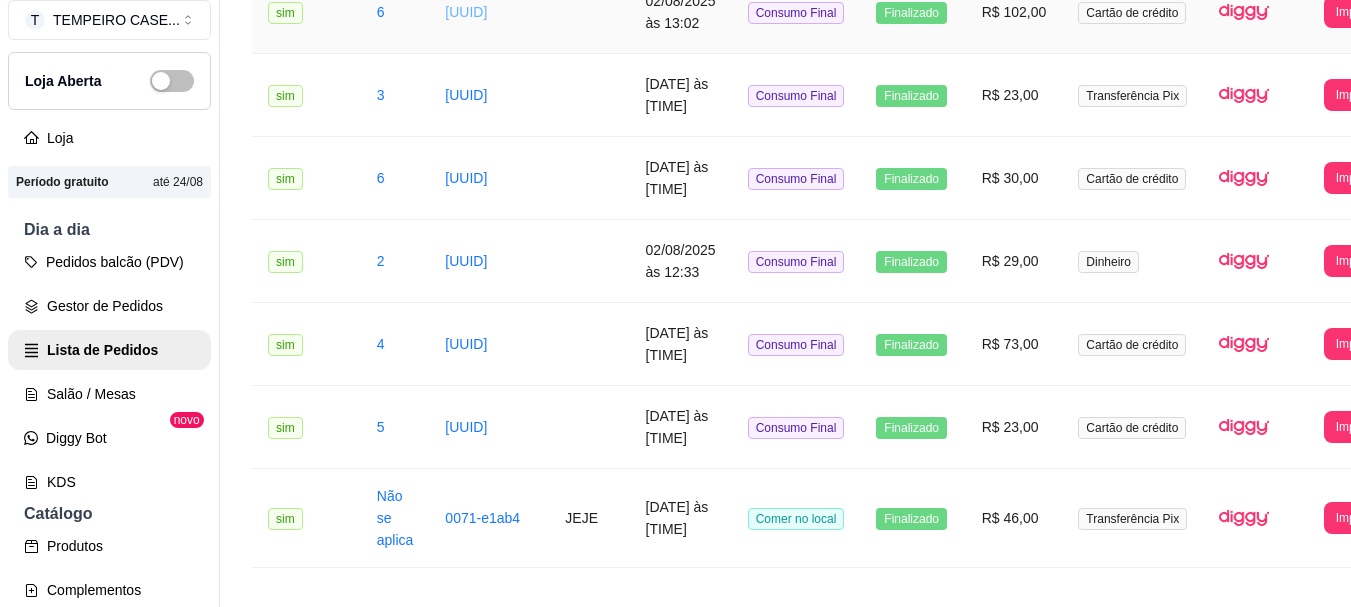 click on "[UUID]" at bounding box center (466, 12) 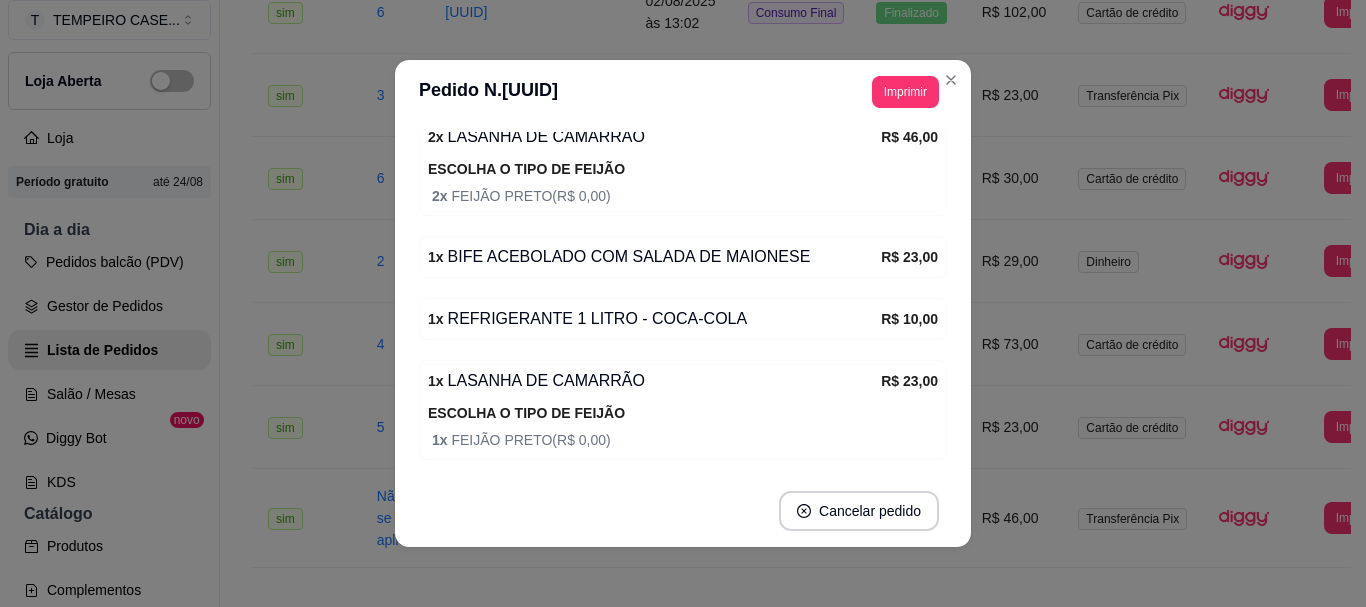 scroll, scrollTop: 400, scrollLeft: 0, axis: vertical 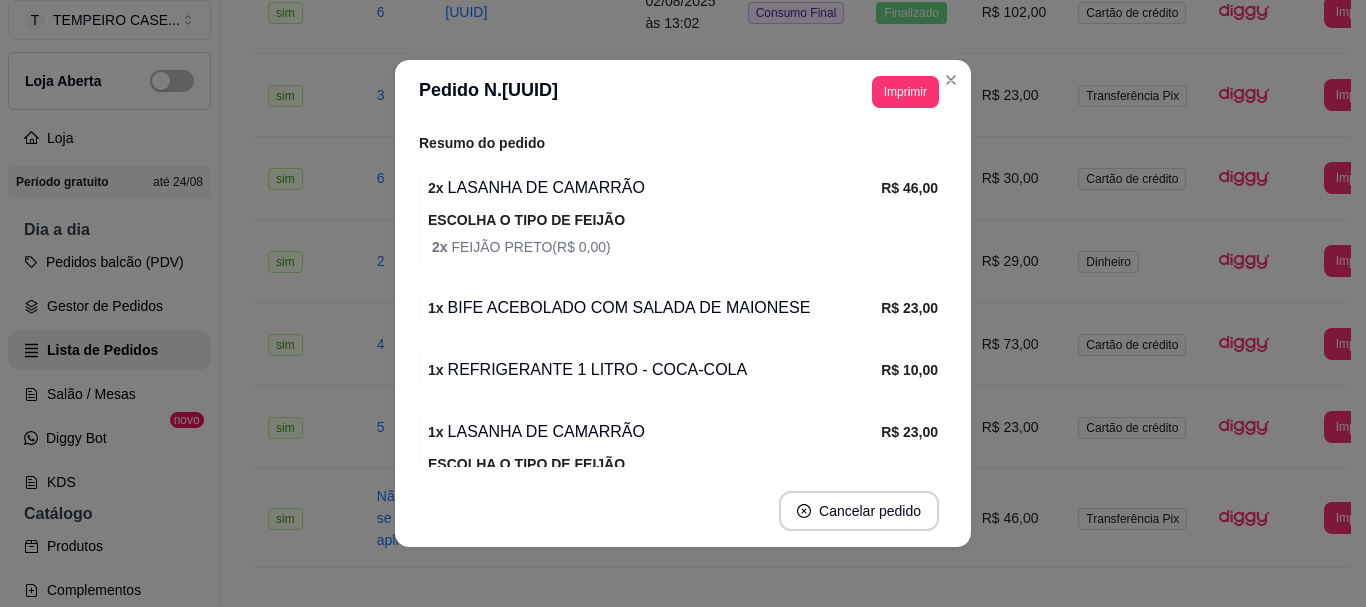 click on "1 x     REFRIGERANTE 1 LITRO - COCA-COLA" at bounding box center [654, 370] 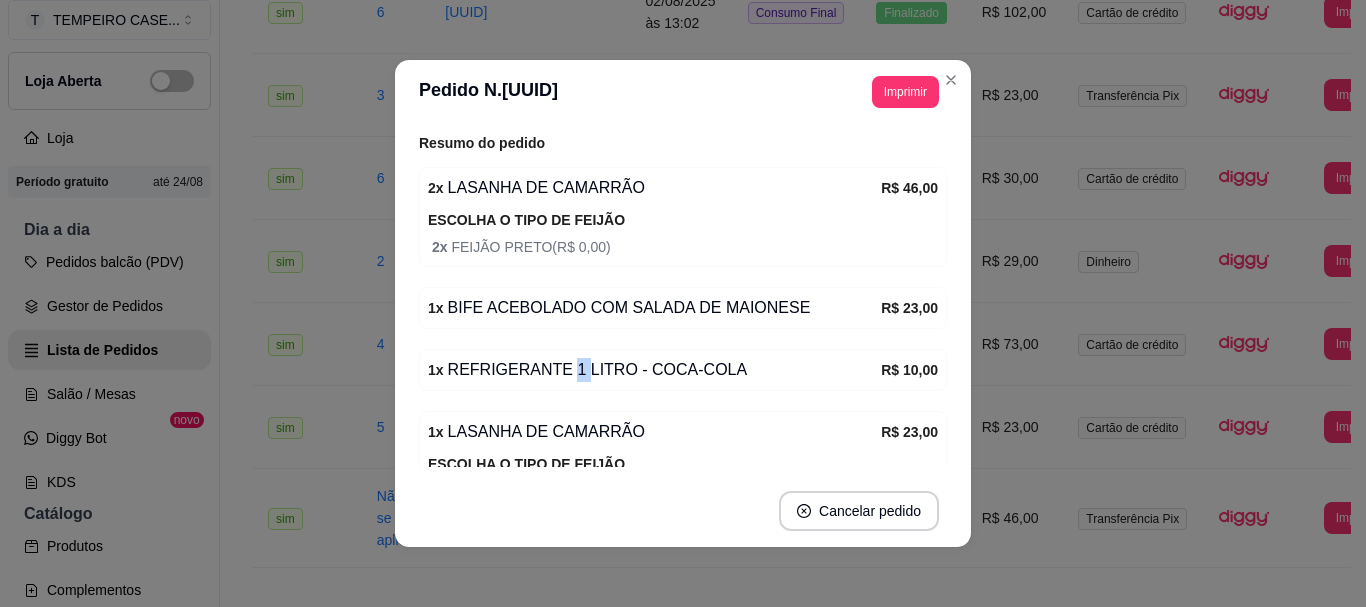 click on "1 x     REFRIGERANTE 1 LITRO - COCA-COLA" at bounding box center (654, 370) 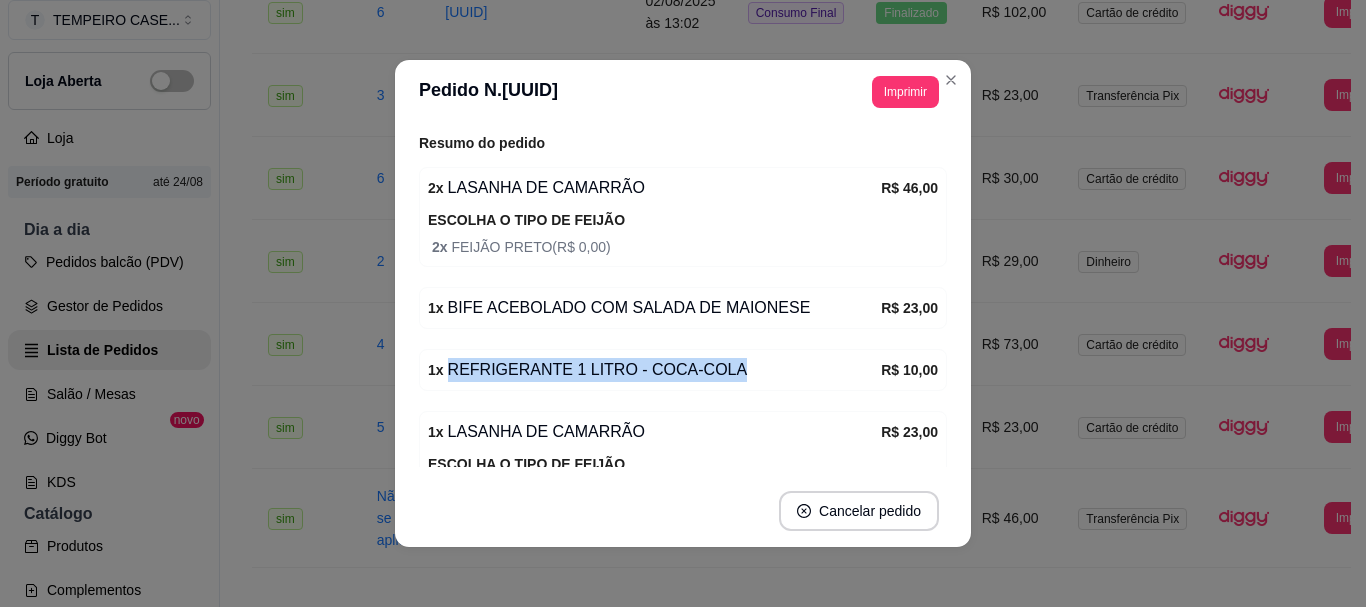click on "1 x     REFRIGERANTE 1 LITRO - COCA-COLA" at bounding box center (654, 370) 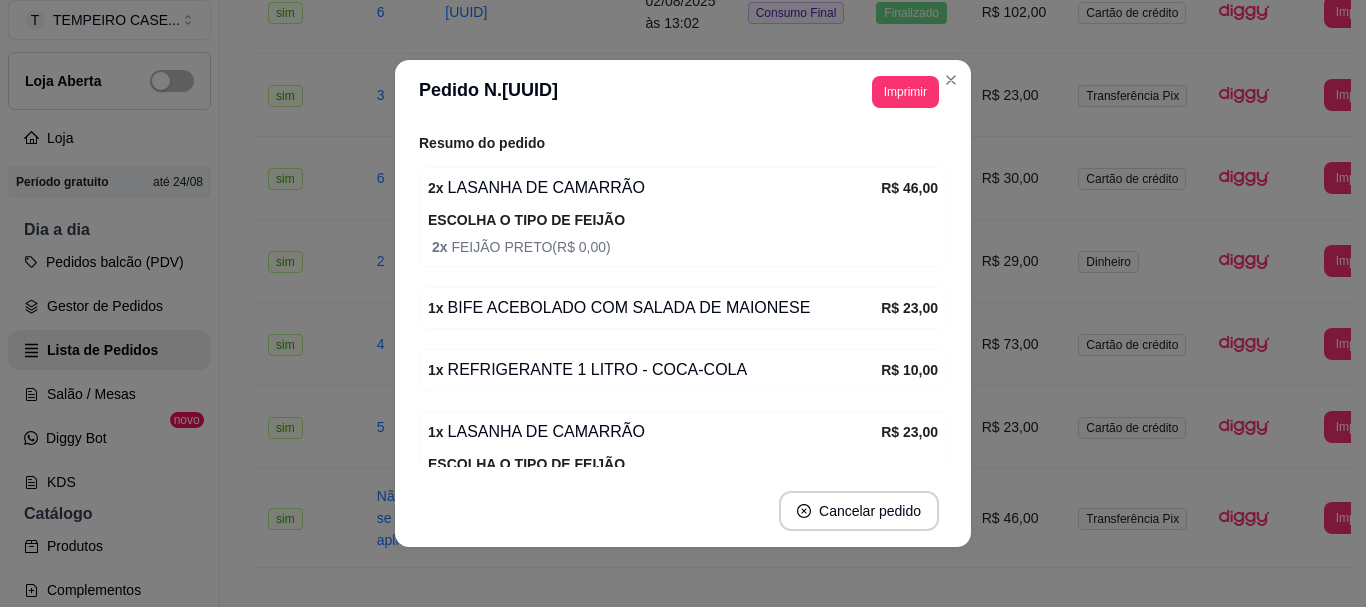 click on "1 x     BIFE ACEBOLADO COM SALADA DE MAIONESE R$ 23,00" at bounding box center [683, 308] 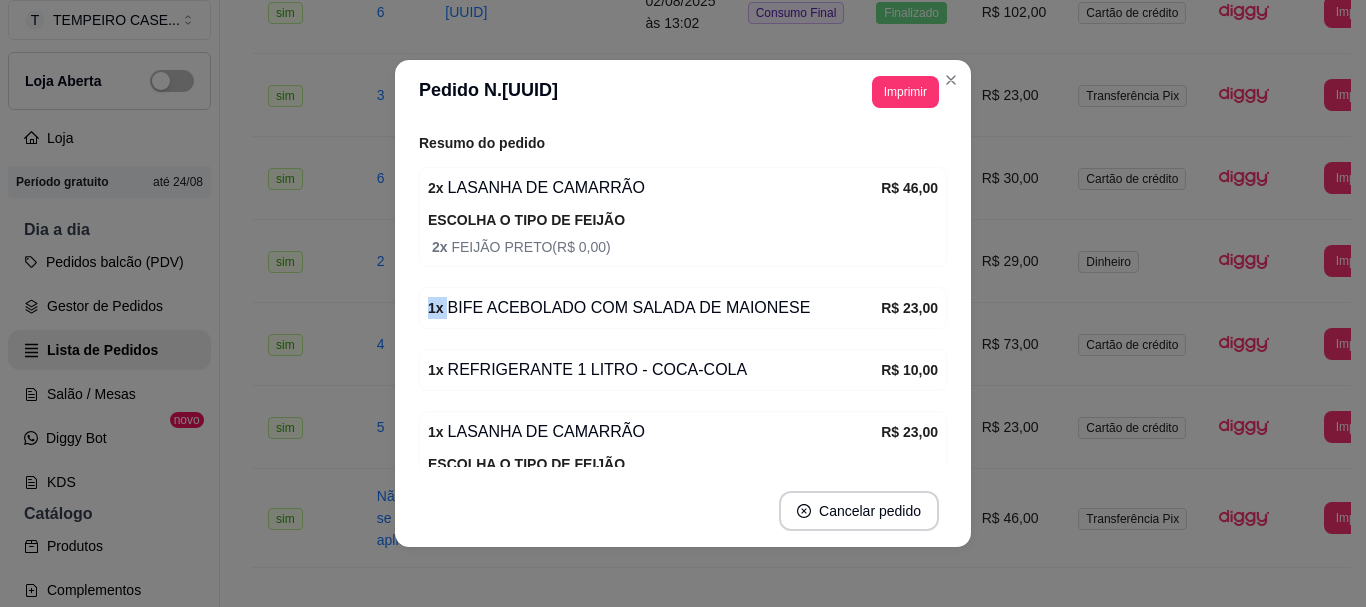 click on "1 x     BIFE ACEBOLADO COM SALADA DE MAIONESE R$ 23,00" at bounding box center (683, 308) 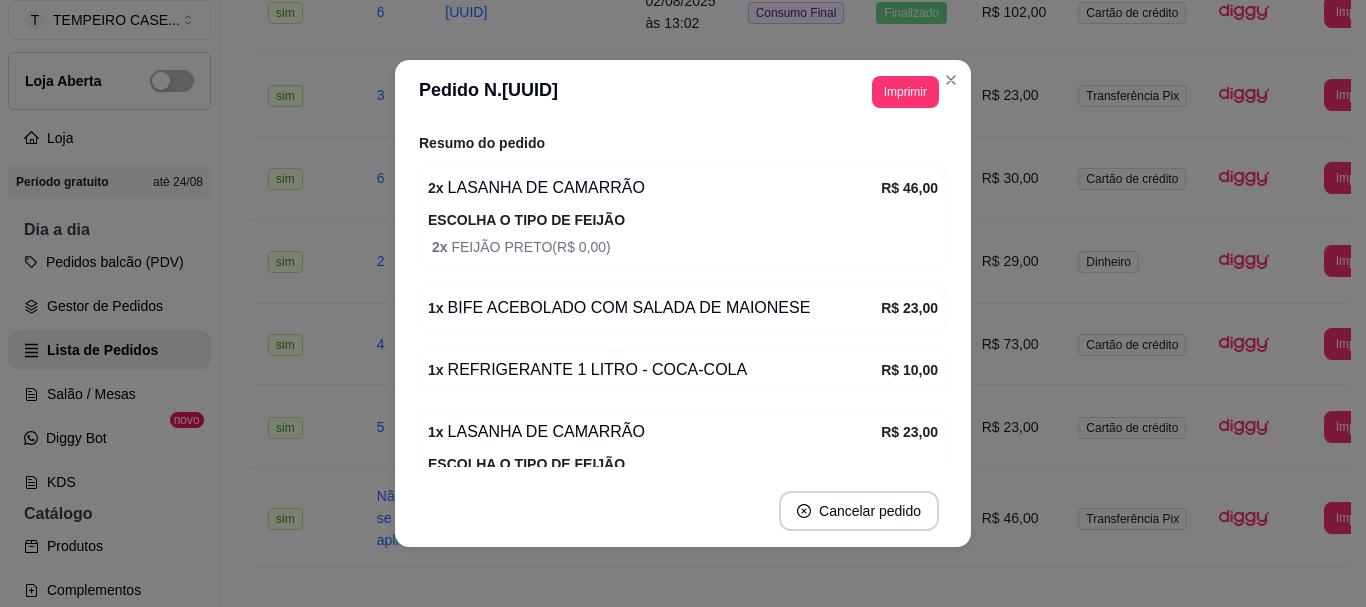 click on "1 x     BIFE ACEBOLADO COM SALADA DE MAIONESE R$ 23,00" at bounding box center [654, 308] 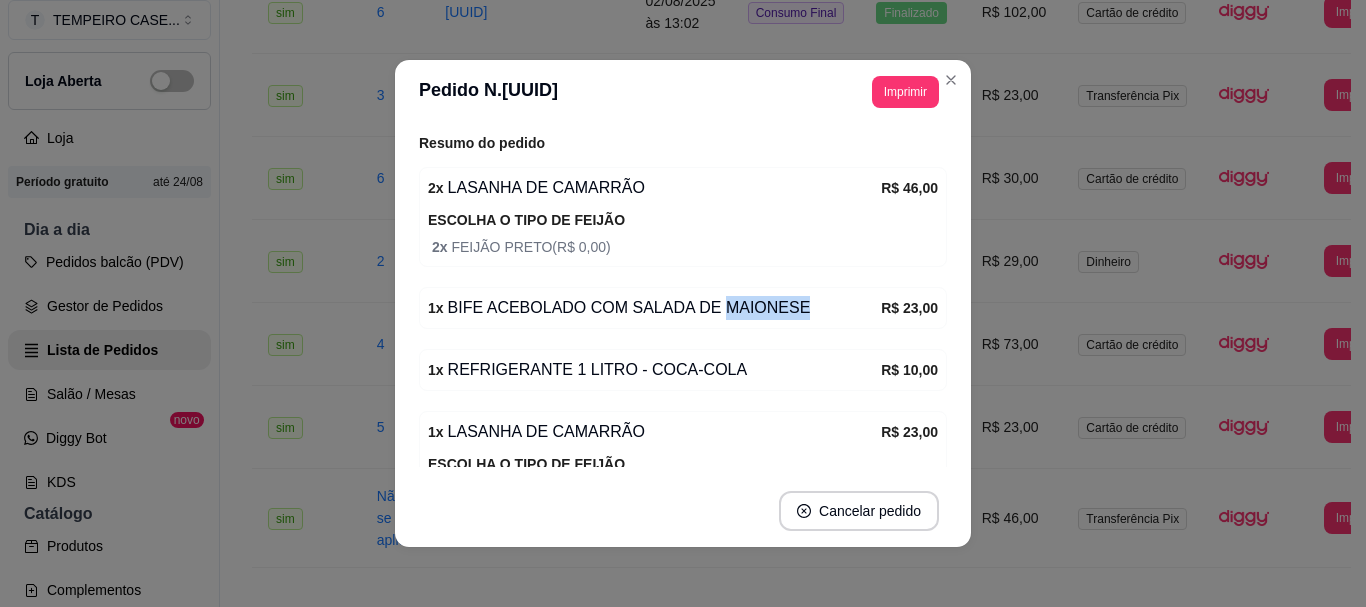 click on "1 x     BIFE ACEBOLADO COM SALADA DE MAIONESE R$ 23,00" at bounding box center [654, 308] 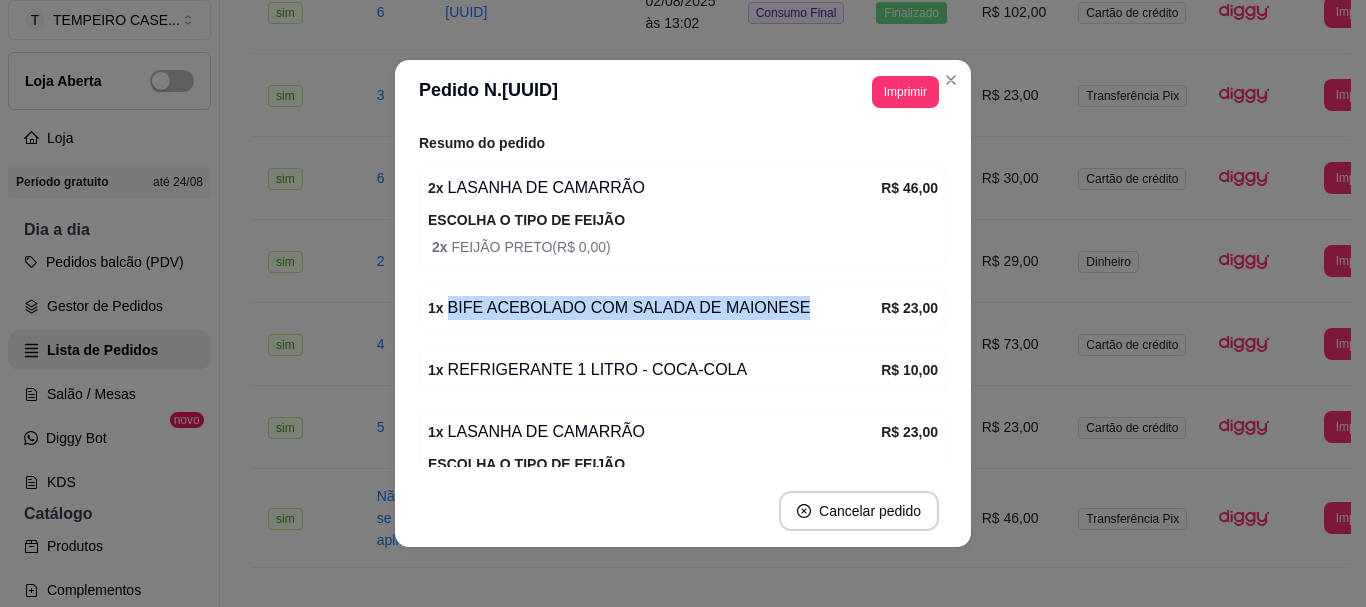 click on "1 x     BIFE ACEBOLADO COM SALADA DE MAIONESE R$ 23,00" at bounding box center [654, 308] 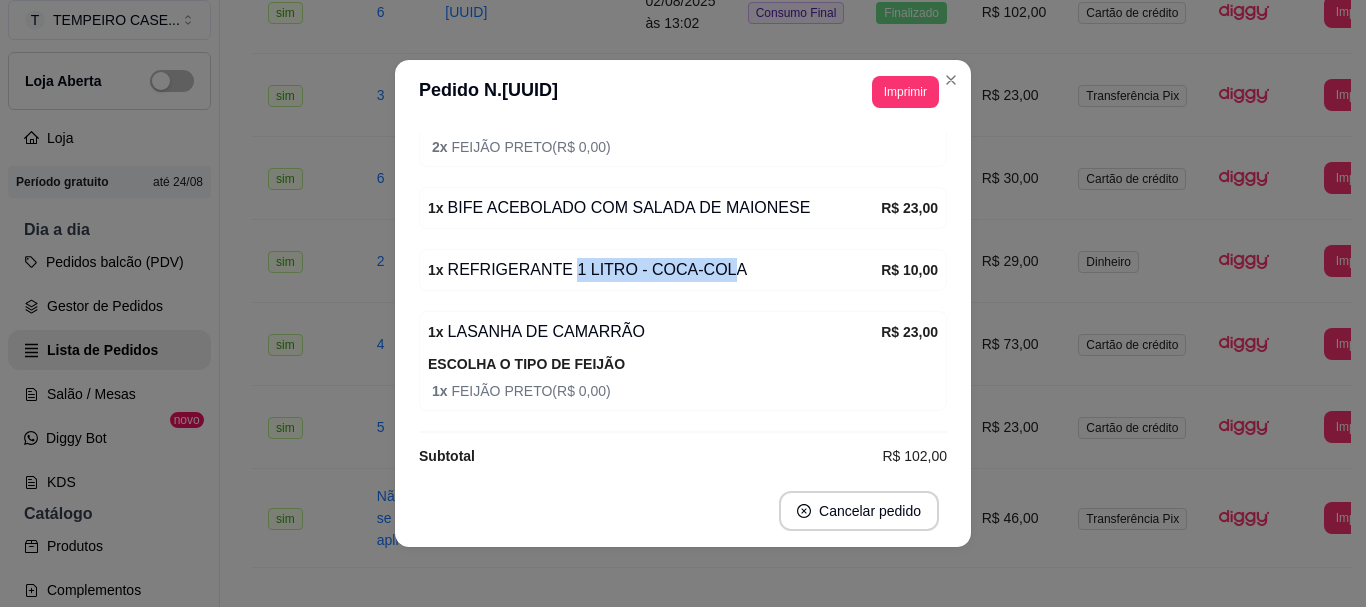 drag, startPoint x: 551, startPoint y: 267, endPoint x: 698, endPoint y: 273, distance: 147.12239 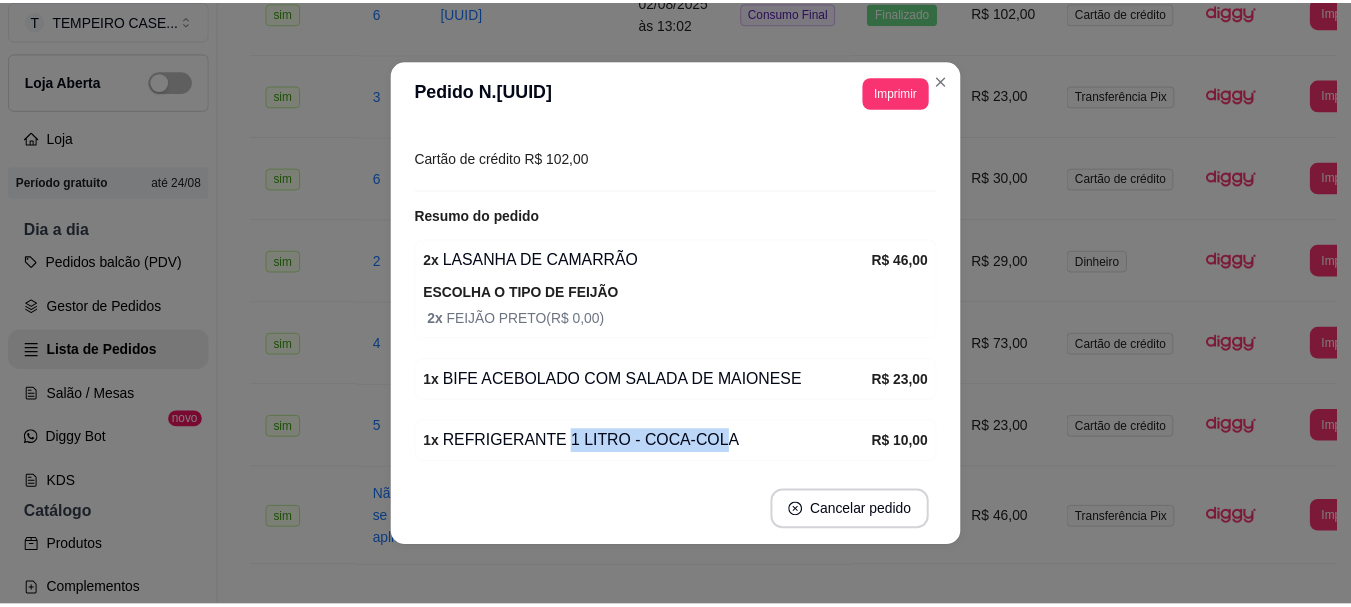 scroll, scrollTop: 200, scrollLeft: 0, axis: vertical 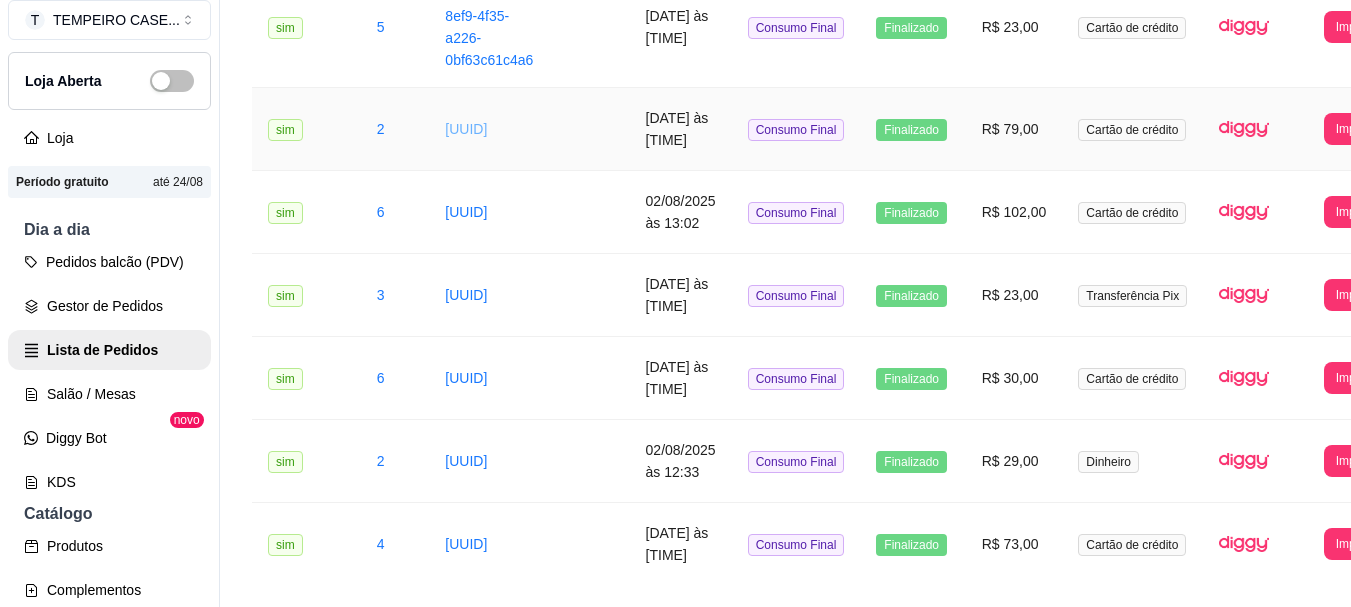 click on "[UUID]" at bounding box center (466, 129) 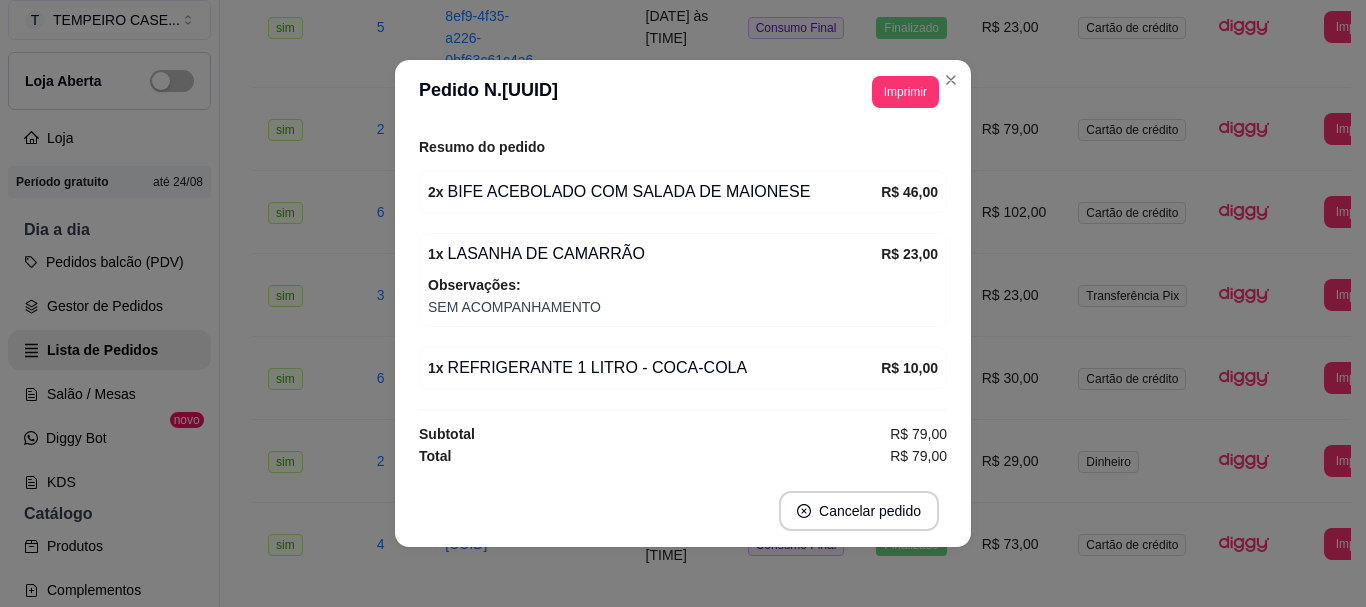 scroll, scrollTop: 196, scrollLeft: 0, axis: vertical 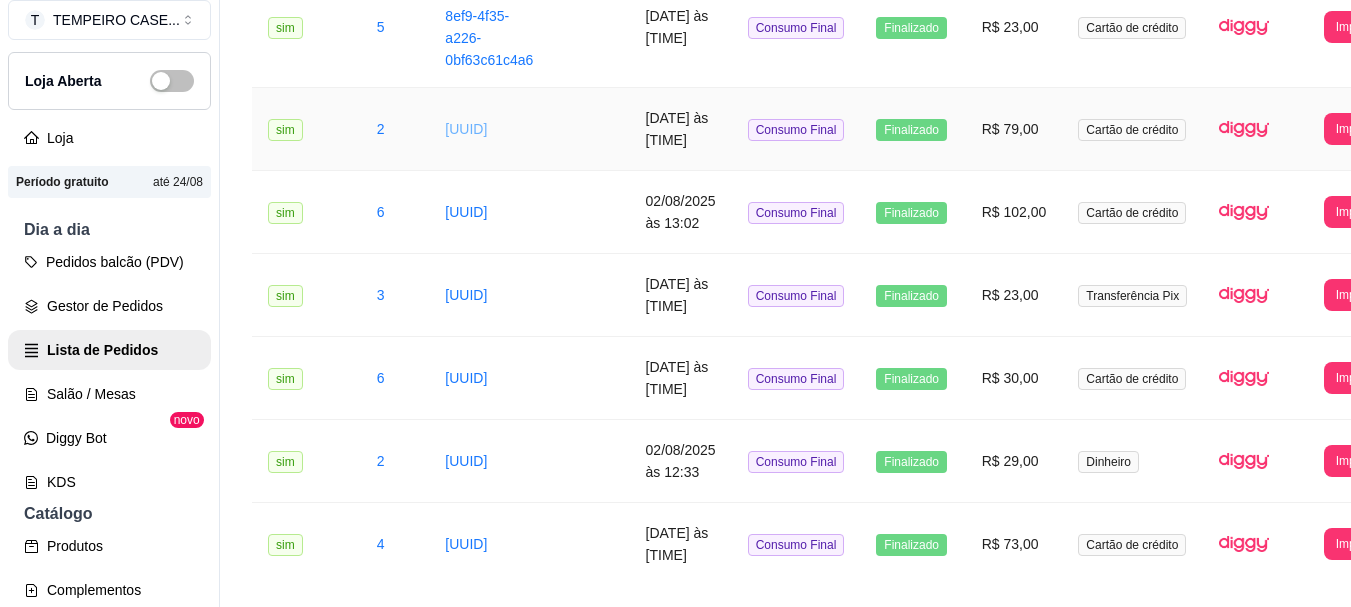 click on "[UUID]" at bounding box center (466, 129) 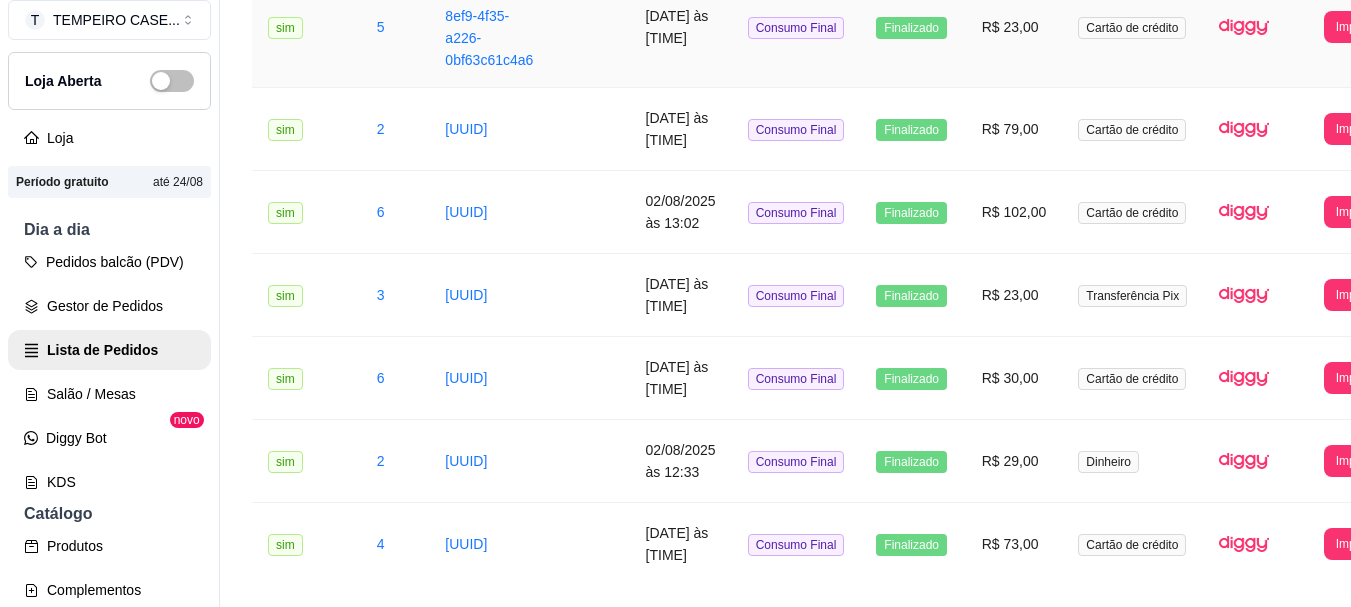 click on "a8beba22-8ef9-4f35-a226-0bf63c61c4a6" at bounding box center [489, 27] 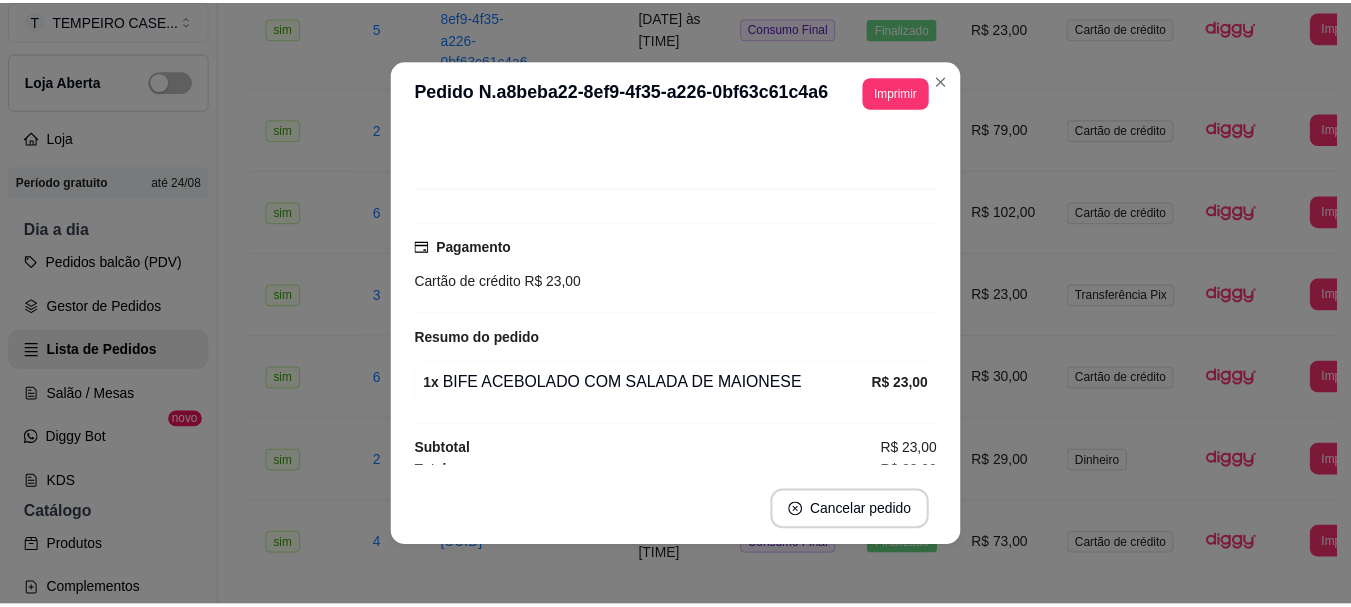 scroll, scrollTop: 120, scrollLeft: 0, axis: vertical 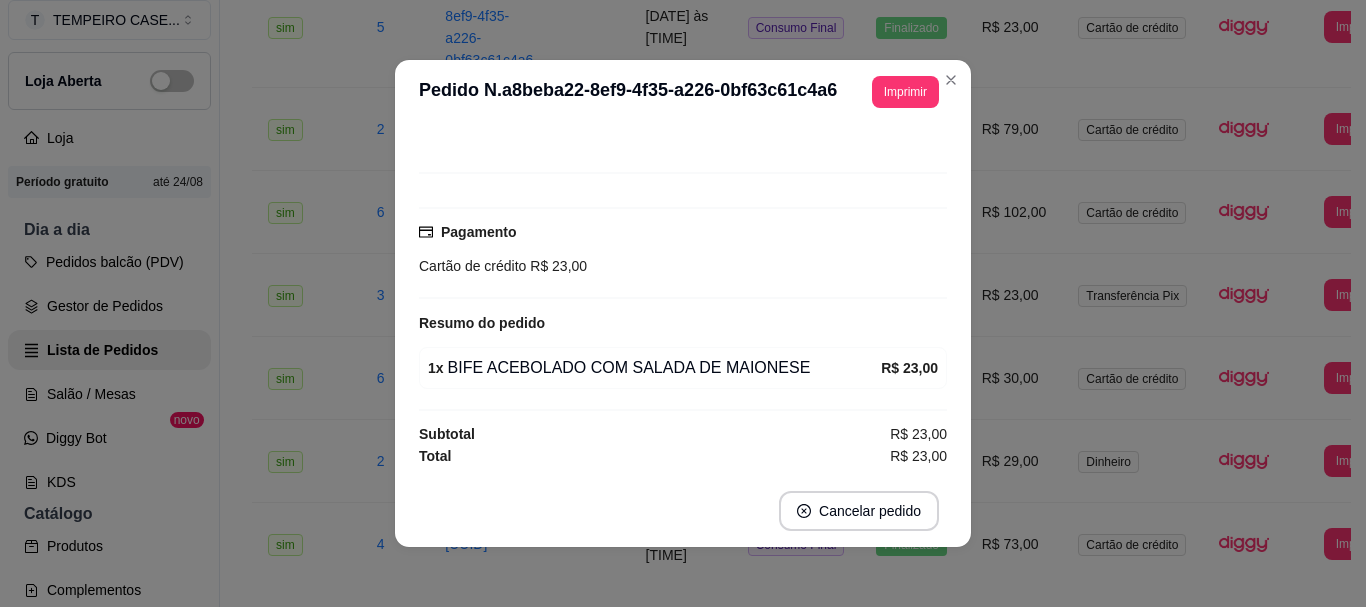 click on "Pagamento Cartão de crédito   R$ 23,00" at bounding box center (683, 249) 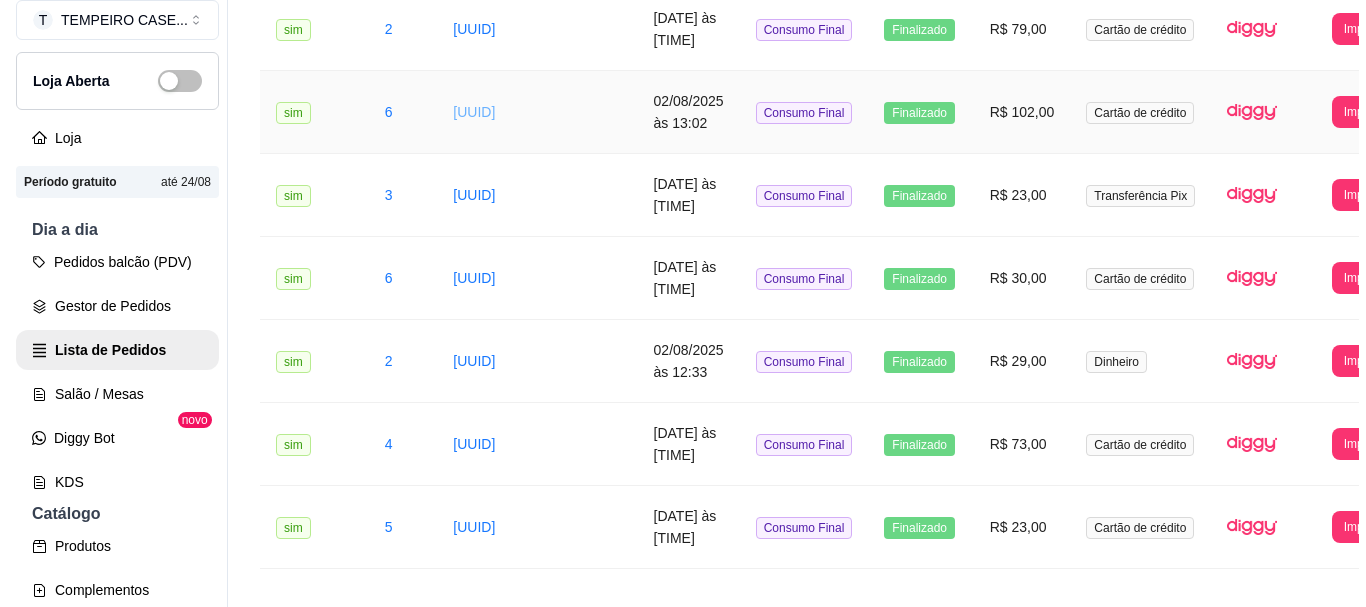 scroll, scrollTop: 1099, scrollLeft: 0, axis: vertical 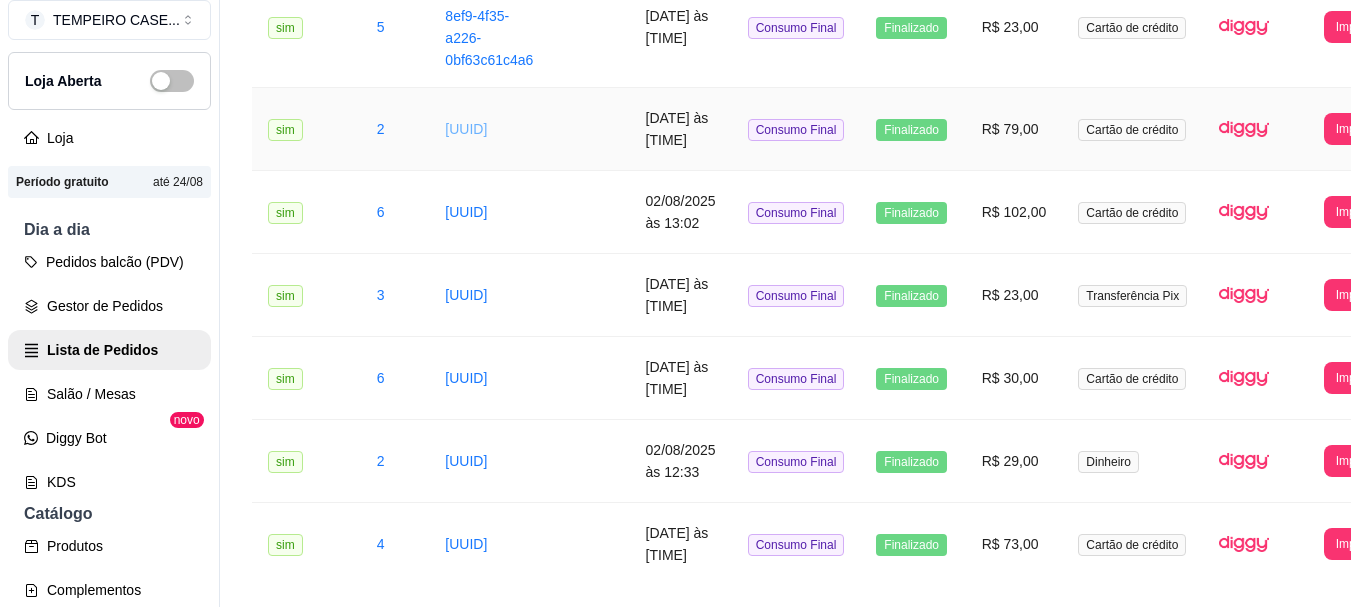 click on "[UUID]" at bounding box center (466, 129) 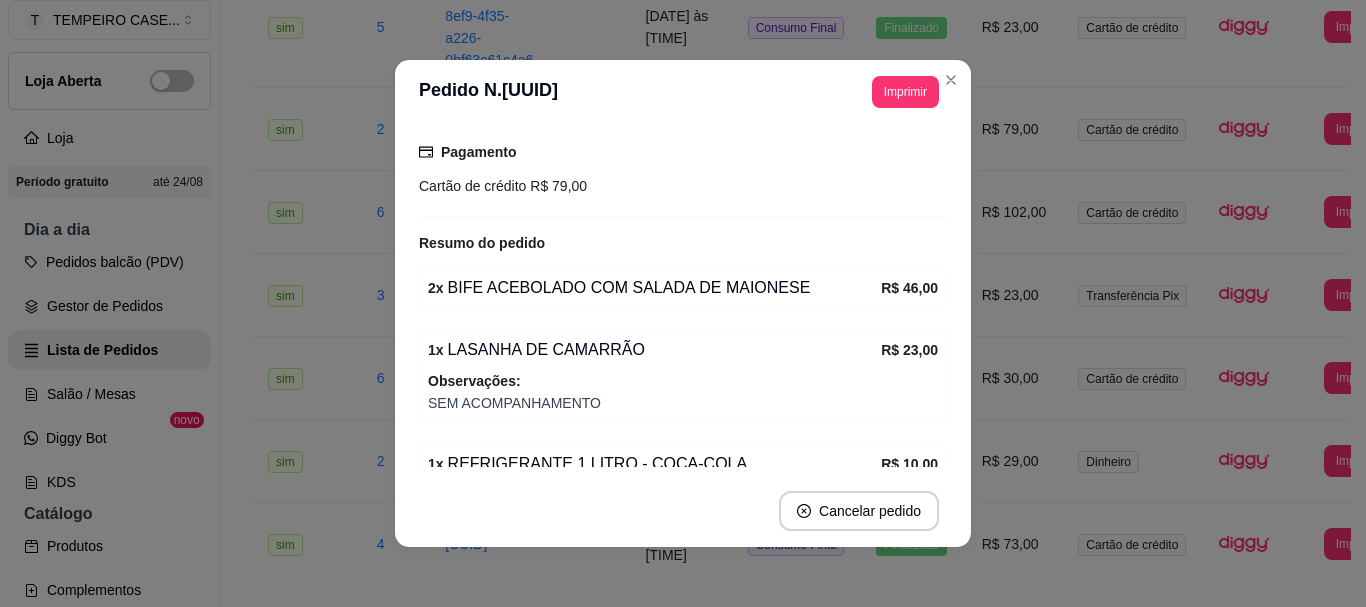 scroll, scrollTop: 296, scrollLeft: 0, axis: vertical 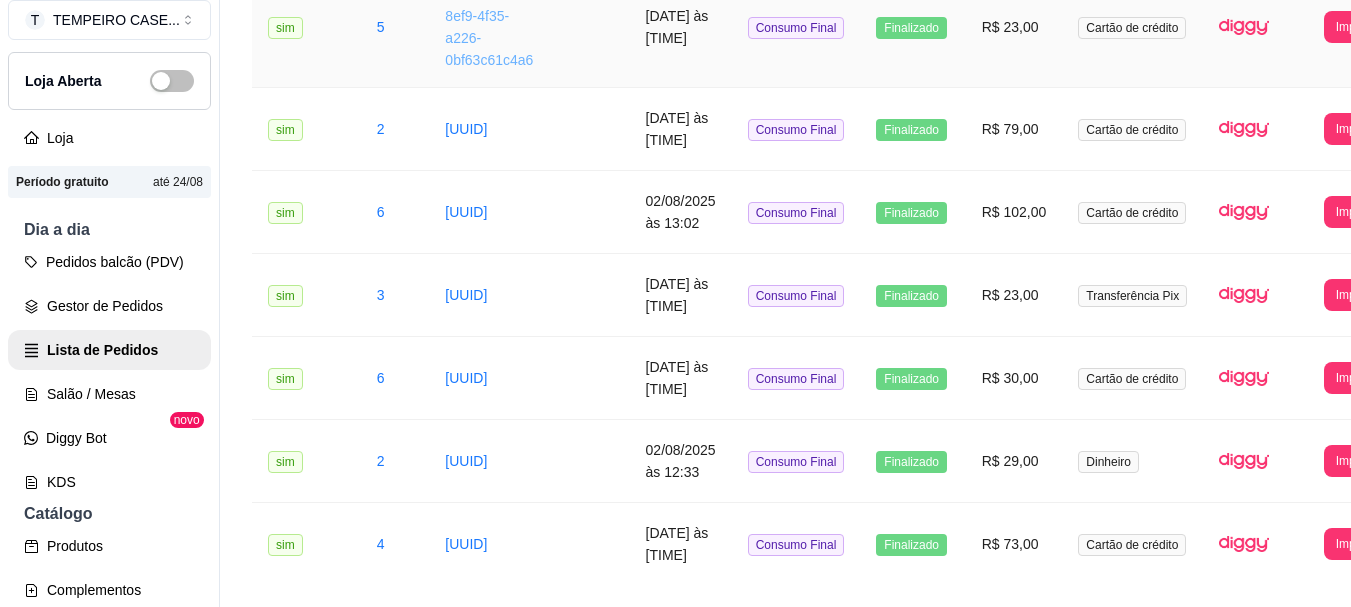 click on "a8beba22-8ef9-4f35-a226-0bf63c61c4a6" at bounding box center [489, 27] 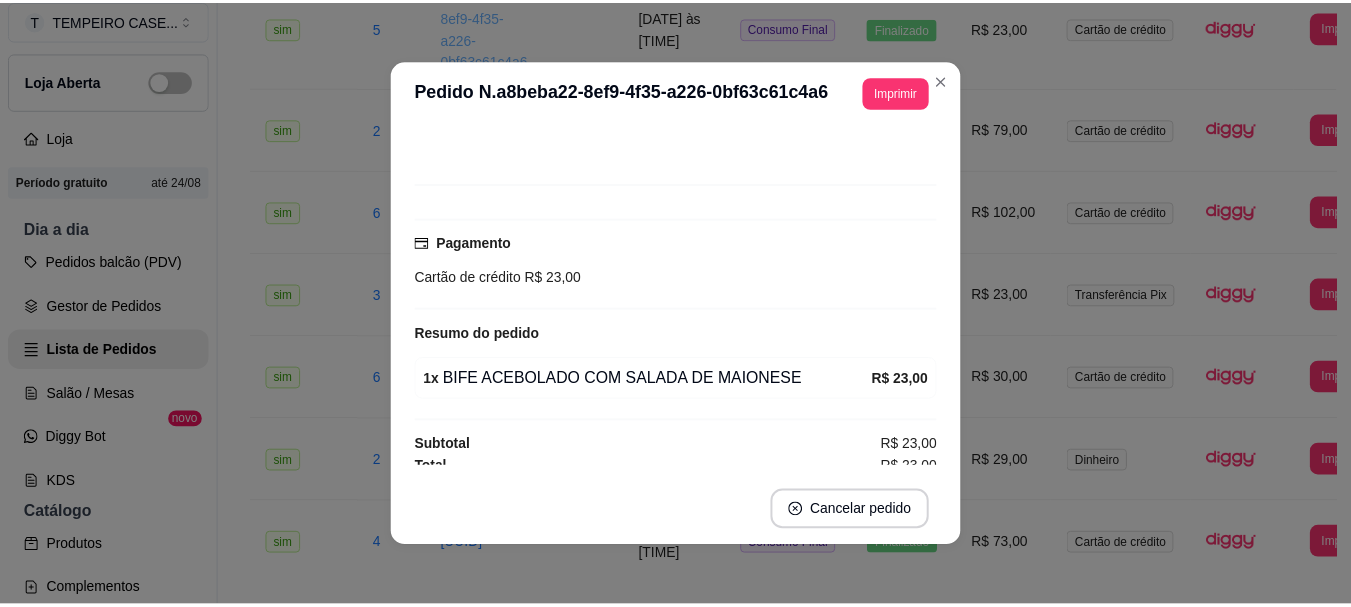 scroll, scrollTop: 120, scrollLeft: 0, axis: vertical 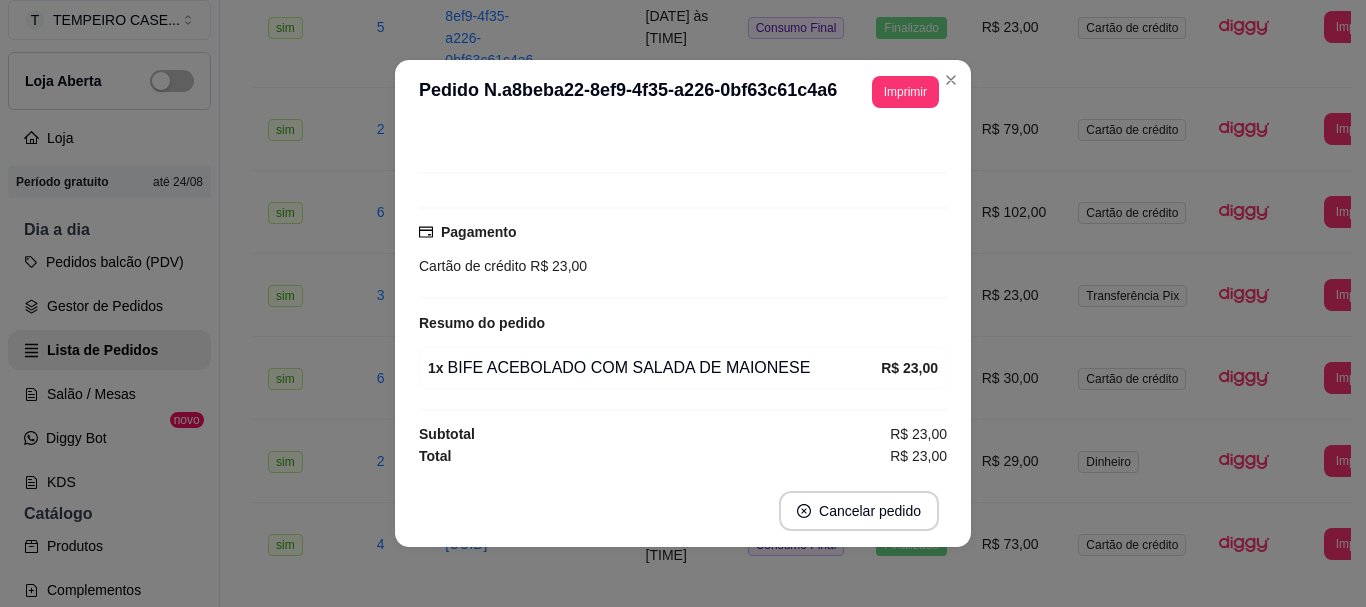 click on "Número da   Mesa 5 Tipo Mesa Horário do pedido [DATE] [TIME] Status do pedido FINALIZADO Pagamento Cartão de crédito   R$ 23,00 Resumo do pedido 1 x     BIFE ACEBOLADO COM SALADA DE MAIONESE R$ 23,00 Subtotal R$ 23,00 Total R$ 23,00" at bounding box center (683, 299) 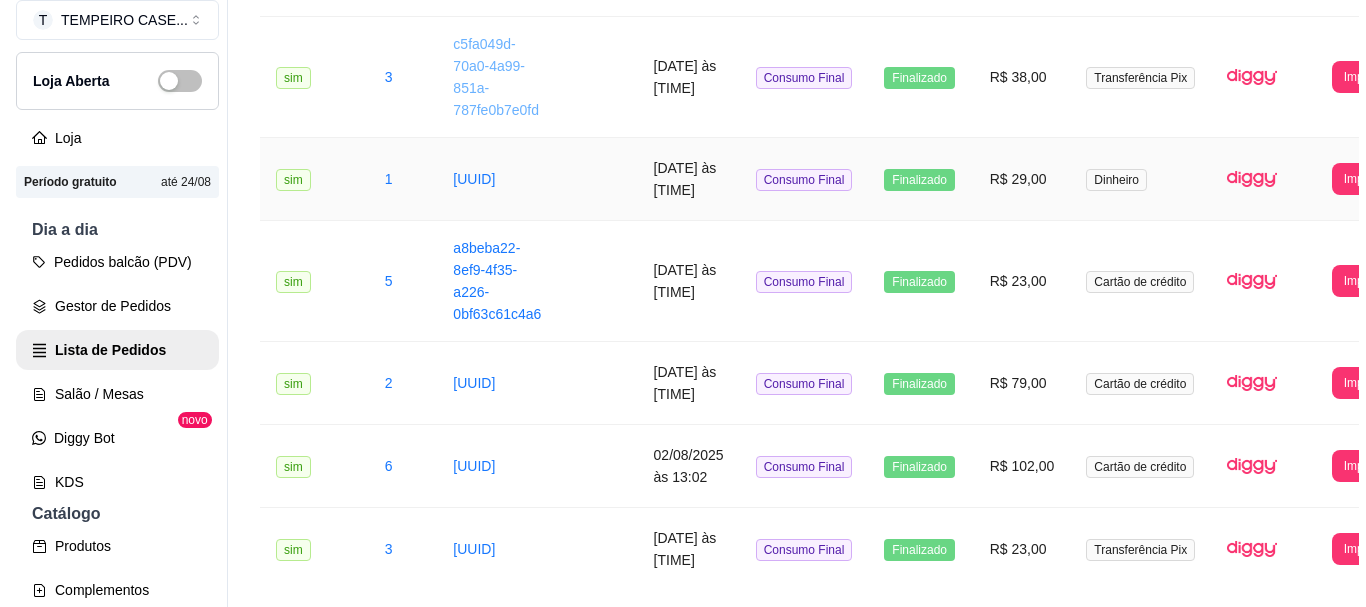 scroll, scrollTop: 799, scrollLeft: 0, axis: vertical 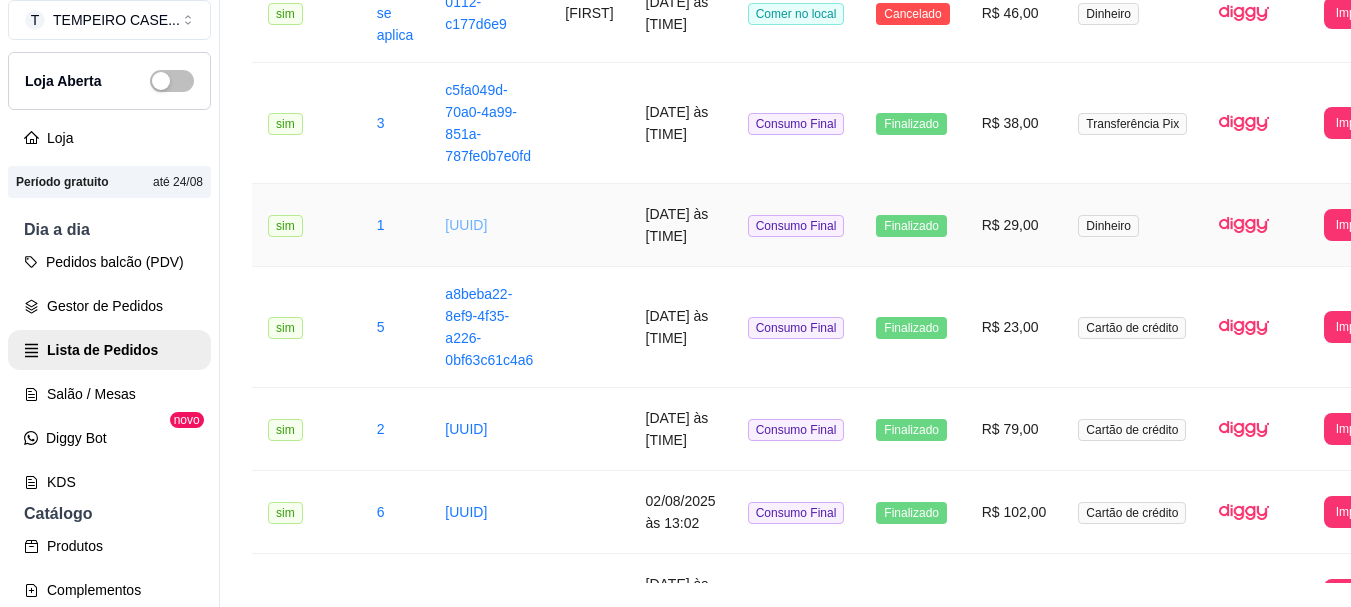 click on "[UUID]" at bounding box center (466, 225) 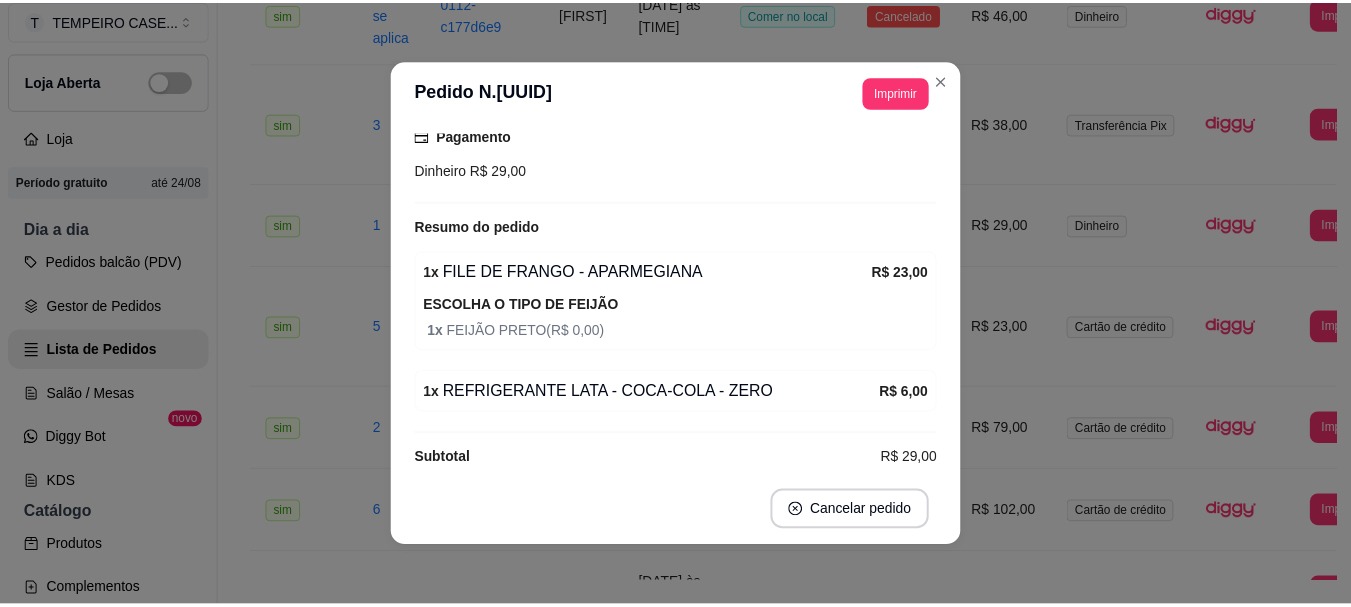 scroll, scrollTop: 240, scrollLeft: 0, axis: vertical 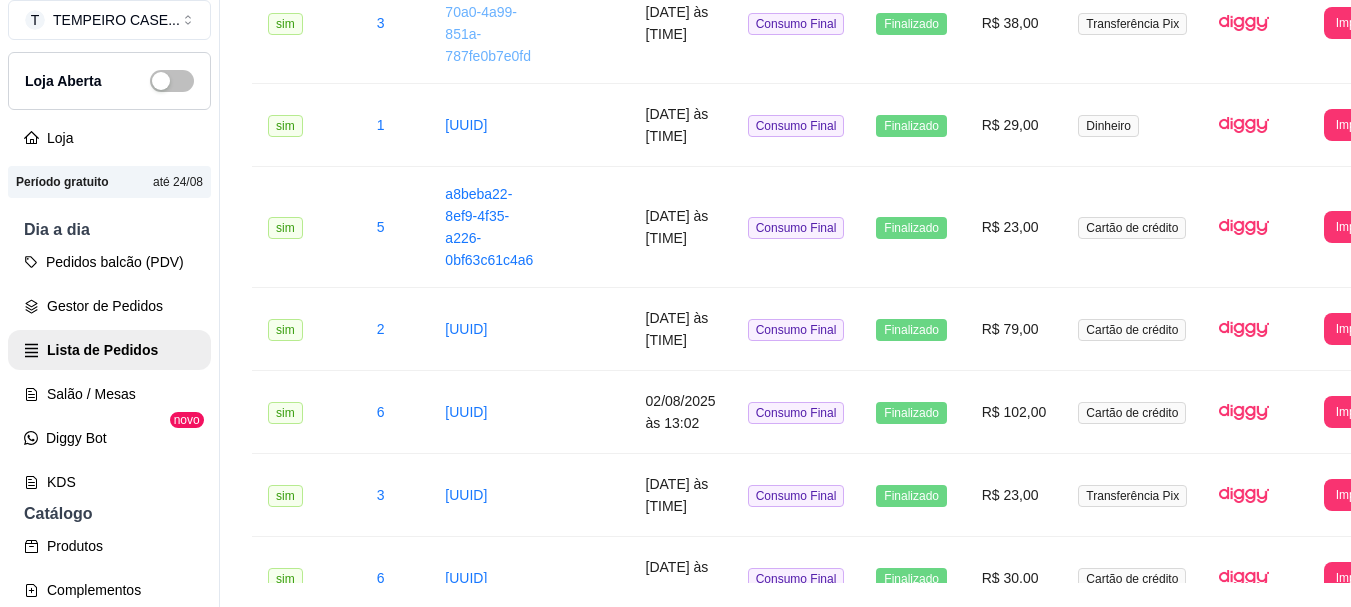 click on "c5fa049d-70a0-4a99-851a-787fe0b7e0fd" at bounding box center (488, 23) 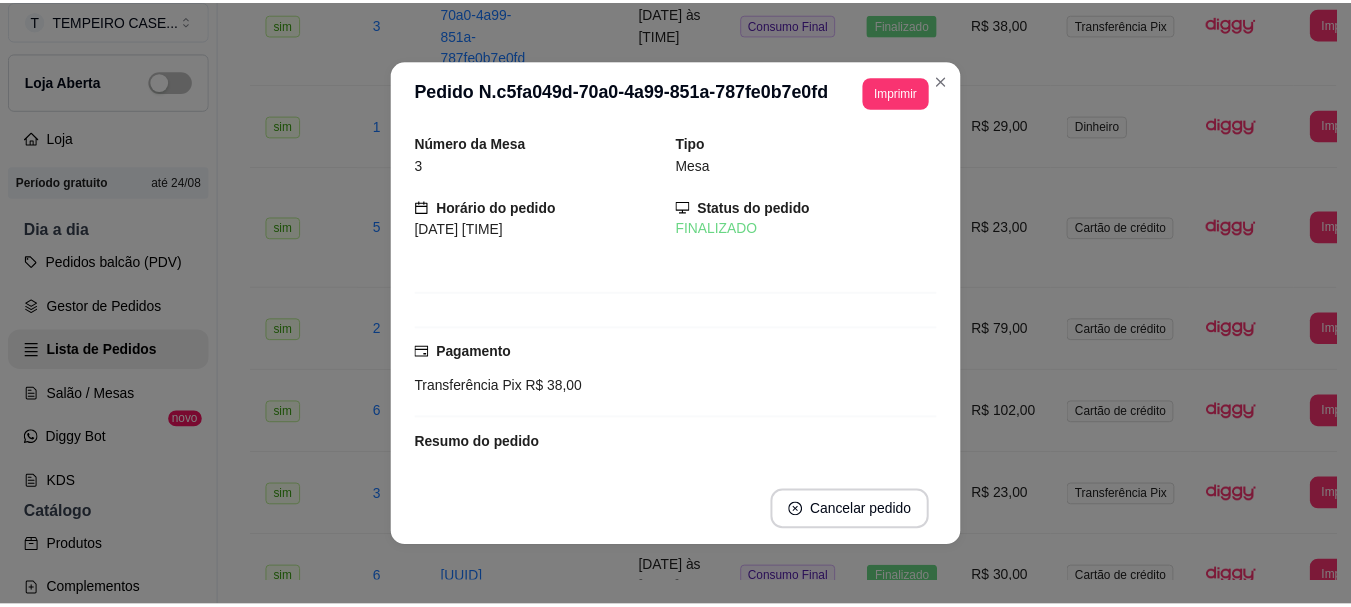 scroll, scrollTop: 300, scrollLeft: 0, axis: vertical 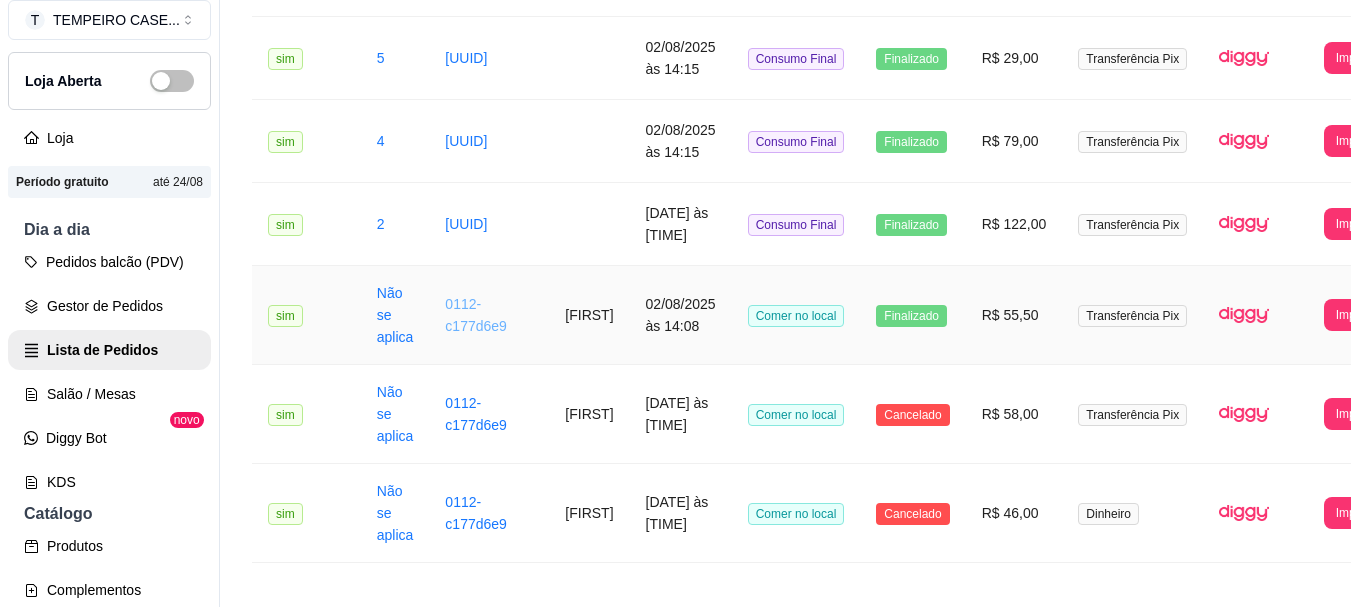 click on "0112-c177d6e9" at bounding box center (476, 315) 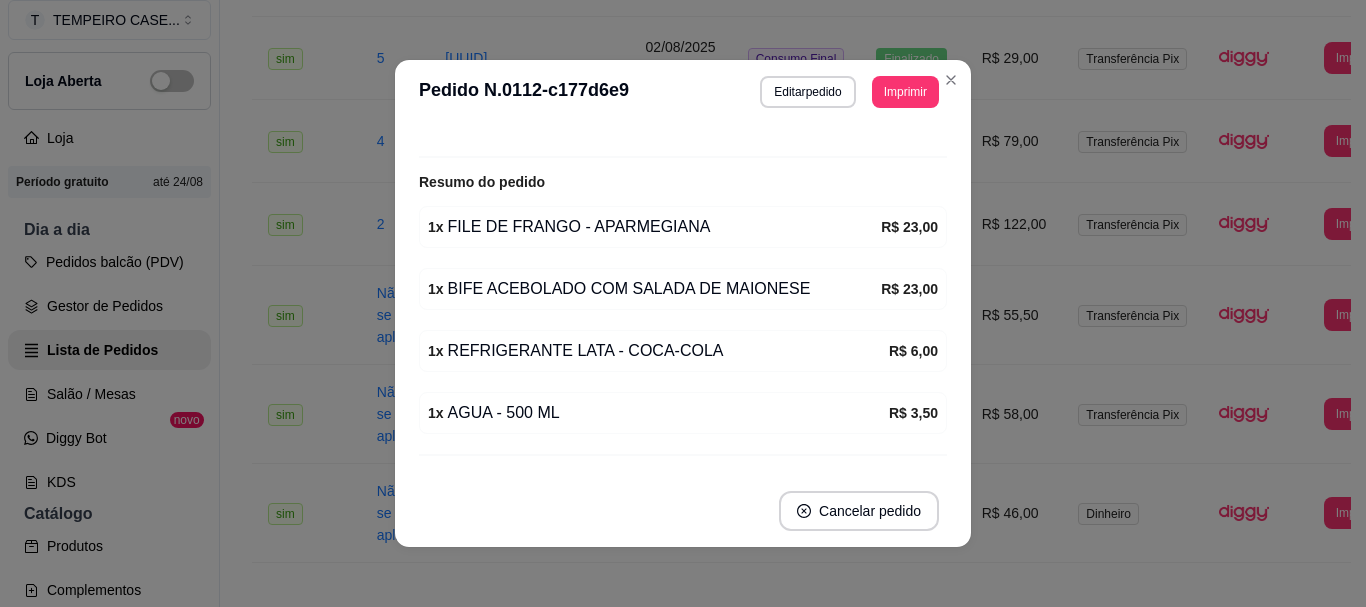scroll, scrollTop: 390, scrollLeft: 0, axis: vertical 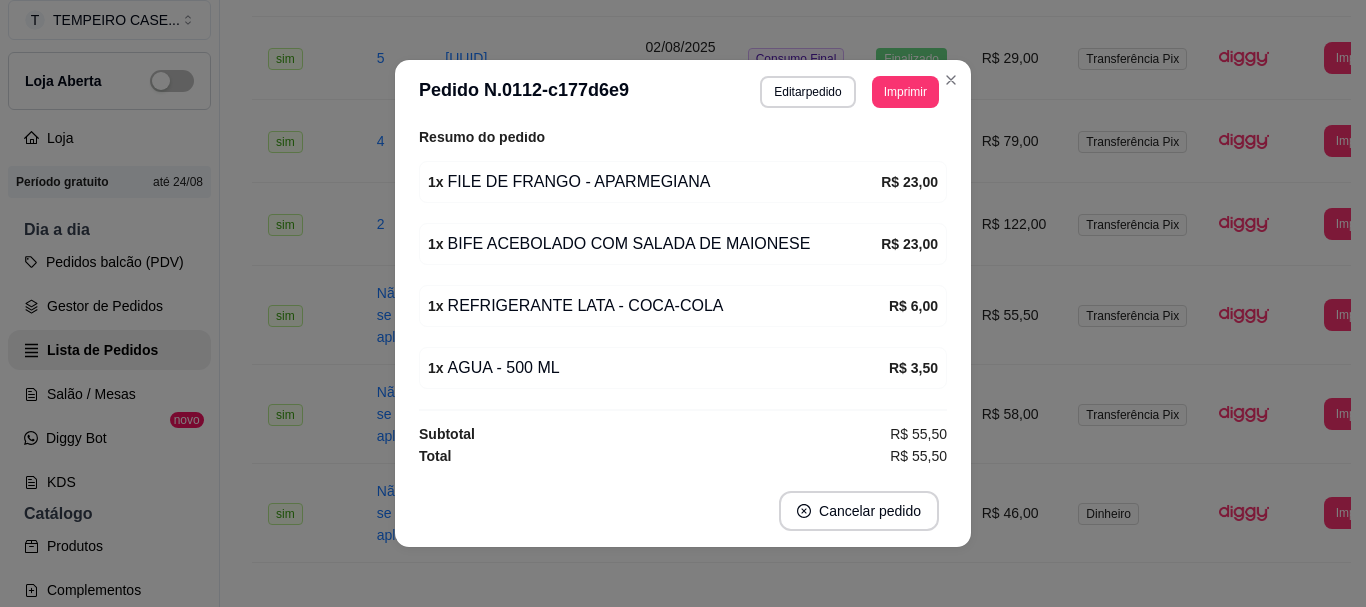 click on "Editado por  temperocaseiromaracaipe@example.com Horário do pedido [DATE] [TIME] Status do pedido FINALIZADO Nome do cliente [FIRST] Telefone (81) [PHONE] Enviar pedido ao WhatsApp COMER NO LOCAL - Pedido feito pelo balcão Pagamento Transferência Pix   R$ 55,50 Resumo do pedido 1 x     FILE DE FRANGO  - APARMEGIANA R$ 23,00 1 x     BIFE ACEBOLADO COM SALADA DE MAIONESE R$ 23,00 1 x     REFRIGERANTE LATA - COCA-COLA R$ 6,00 1 x     AGUA - 500 ML R$ 3,50 Subtotal R$ 55,50 Total R$ 55,50" at bounding box center (683, 299) 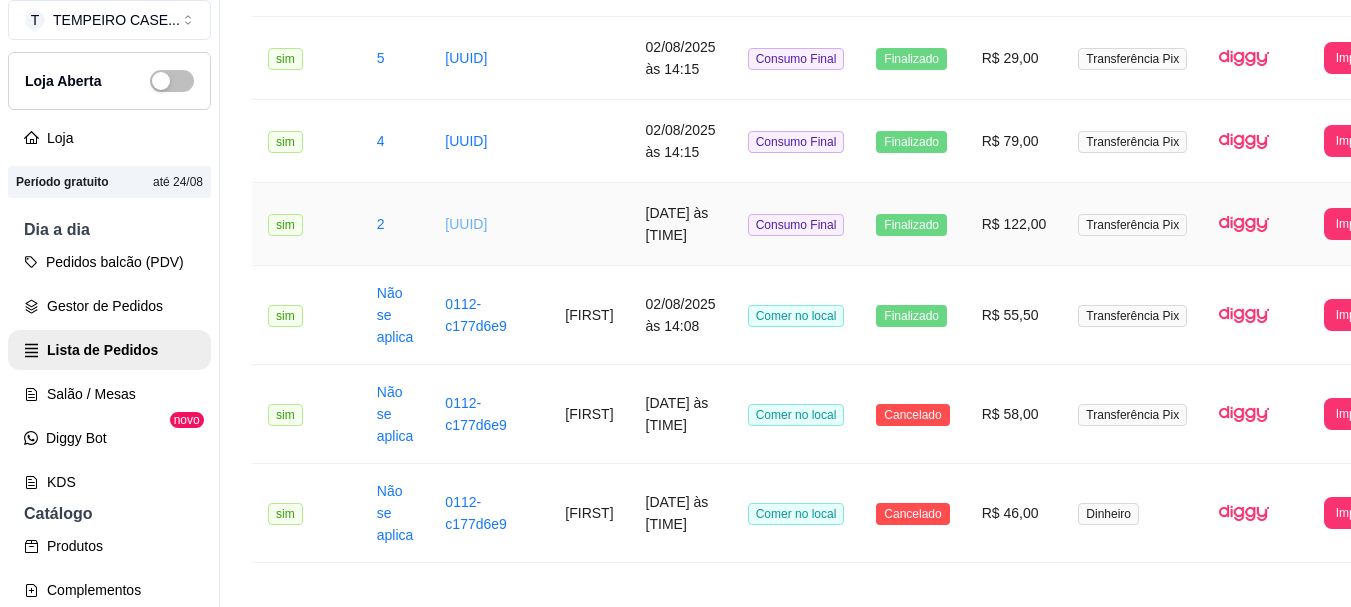 click on "[UUID]" at bounding box center (466, 224) 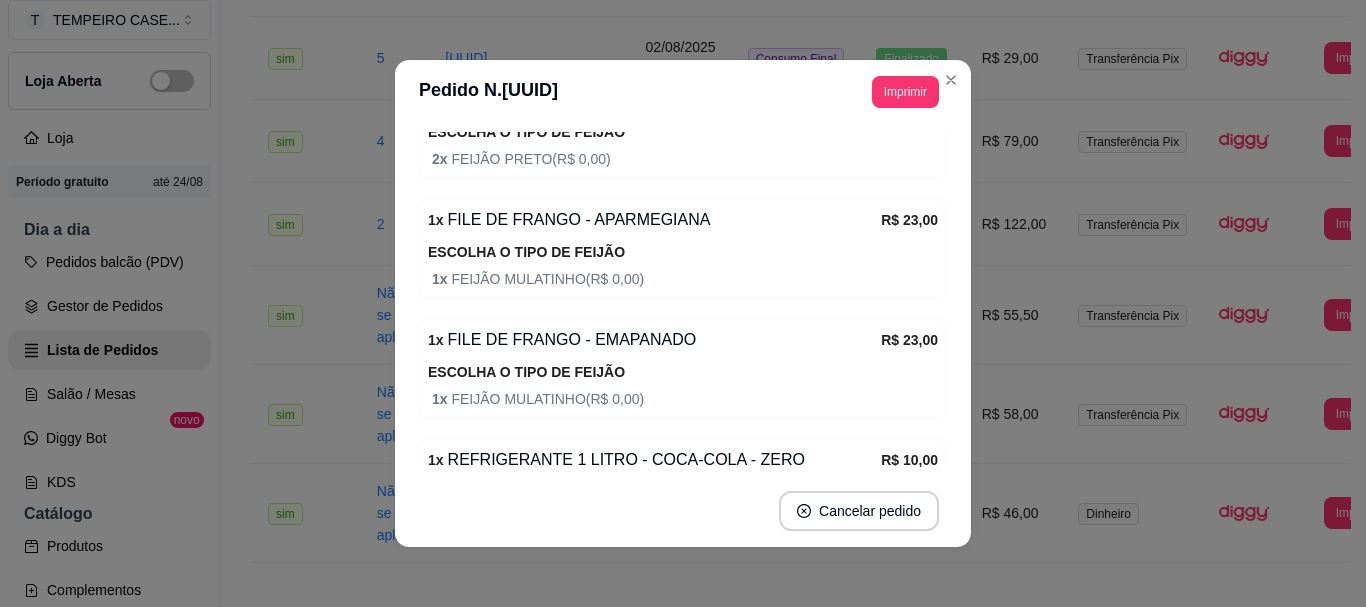 scroll, scrollTop: 342, scrollLeft: 0, axis: vertical 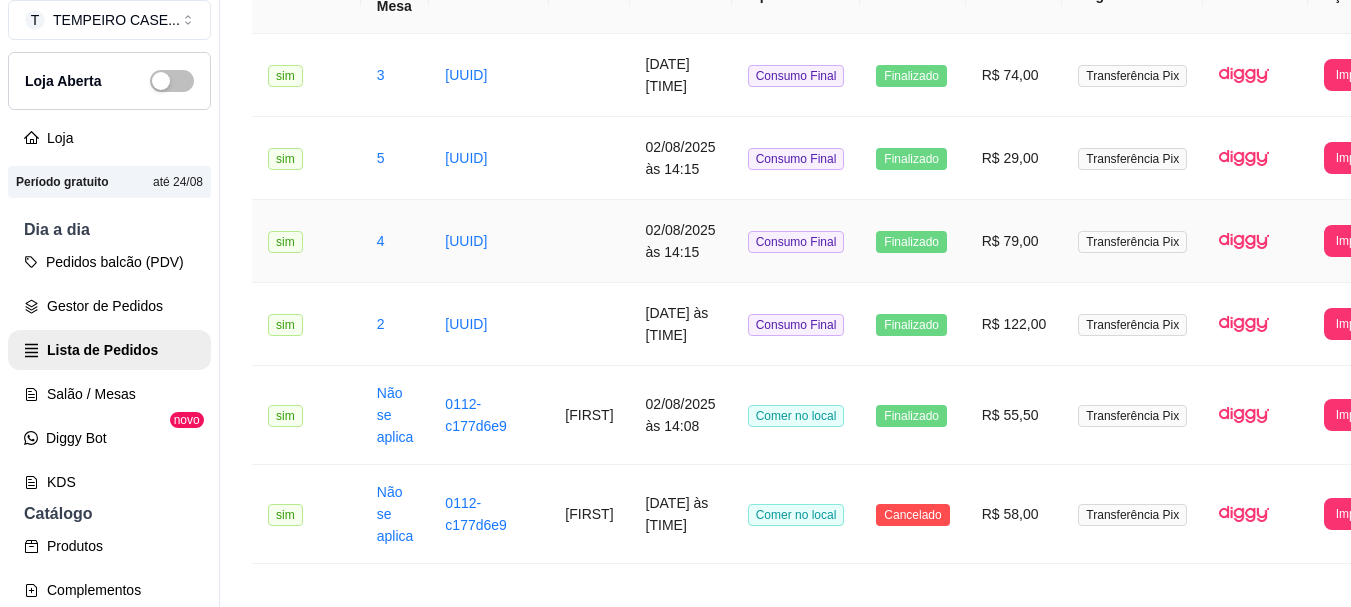 click on "R$ 79,00" at bounding box center [1014, 241] 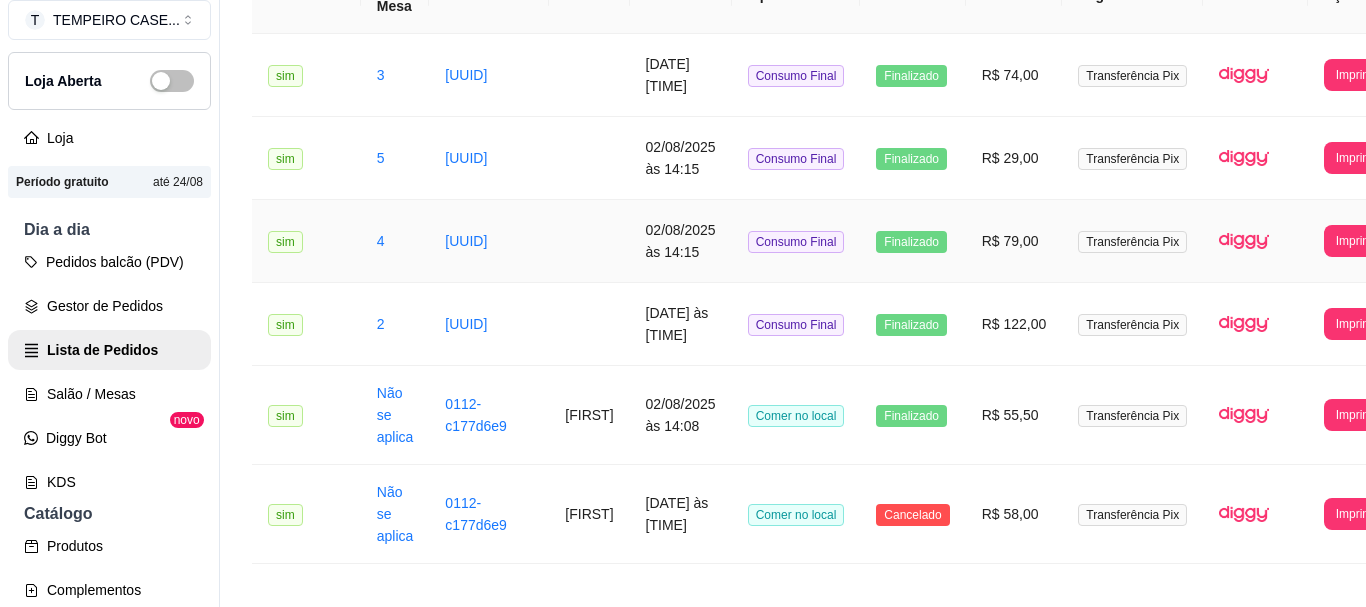 click on "R$ 79,00" at bounding box center (1014, 241) 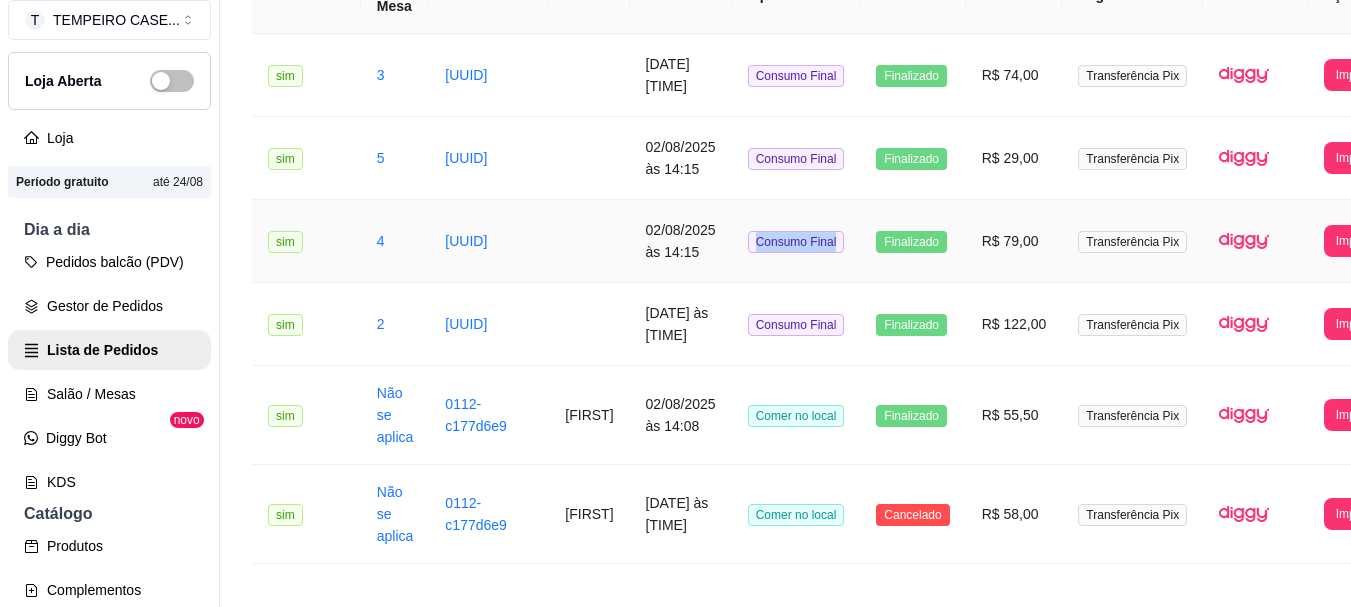 click on "Consumo Final" at bounding box center [796, 241] 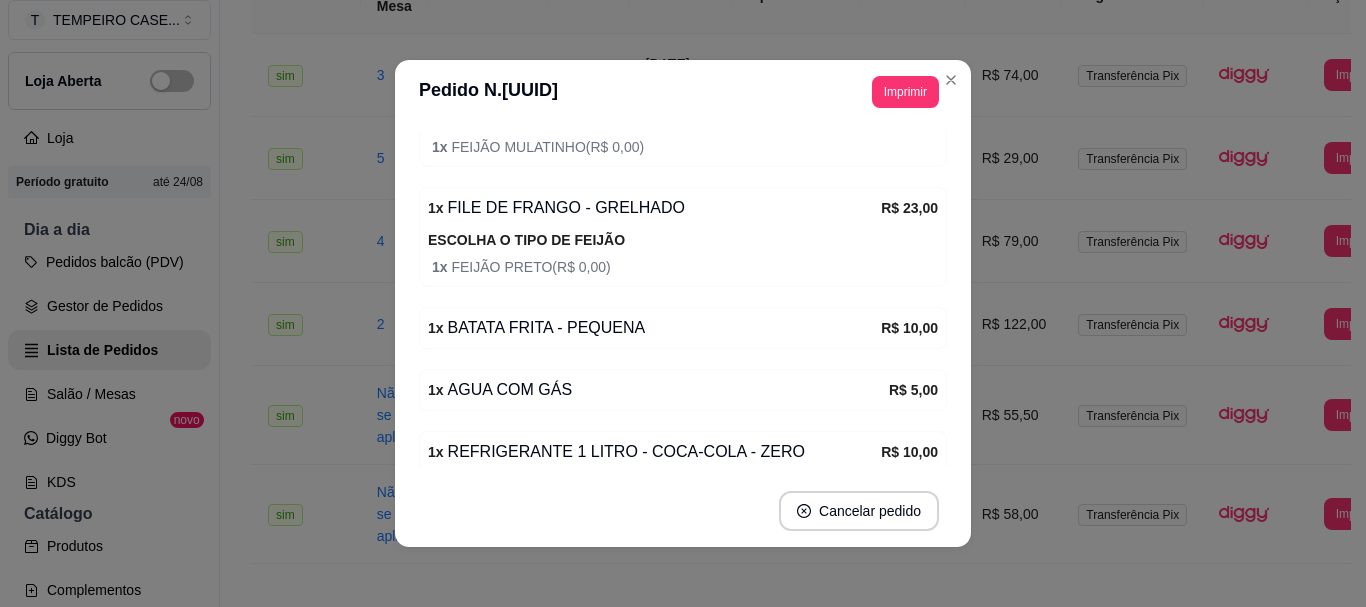 scroll, scrollTop: 300, scrollLeft: 0, axis: vertical 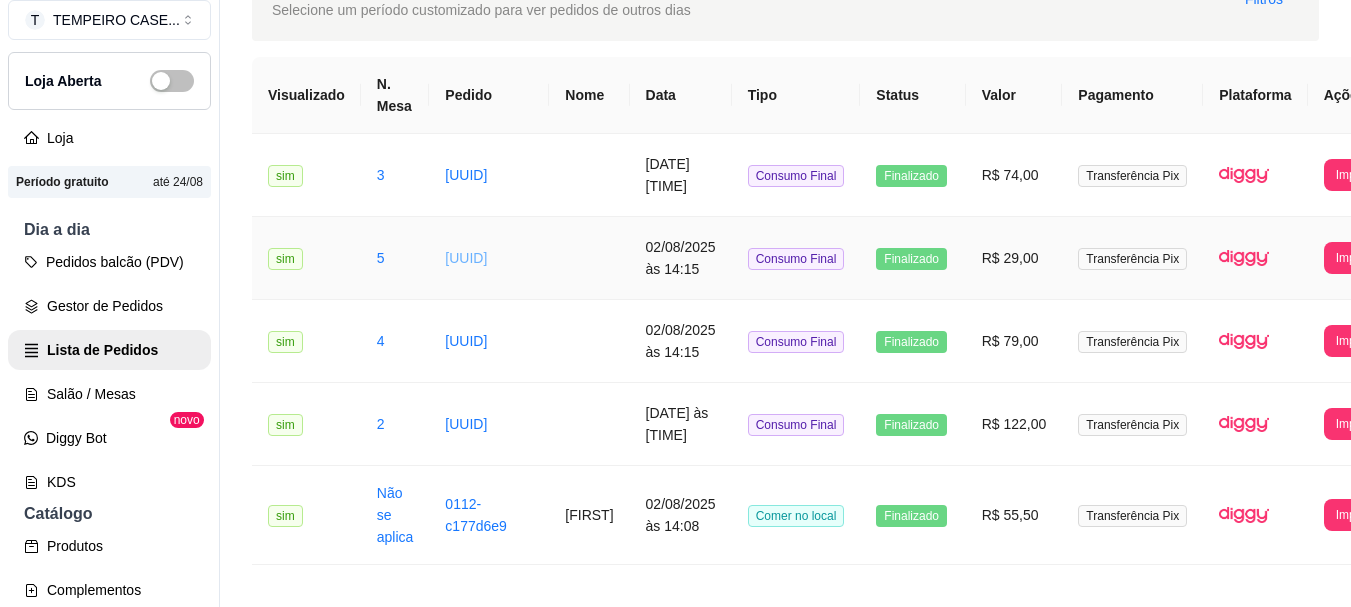 click on "[UUID]" at bounding box center (466, 258) 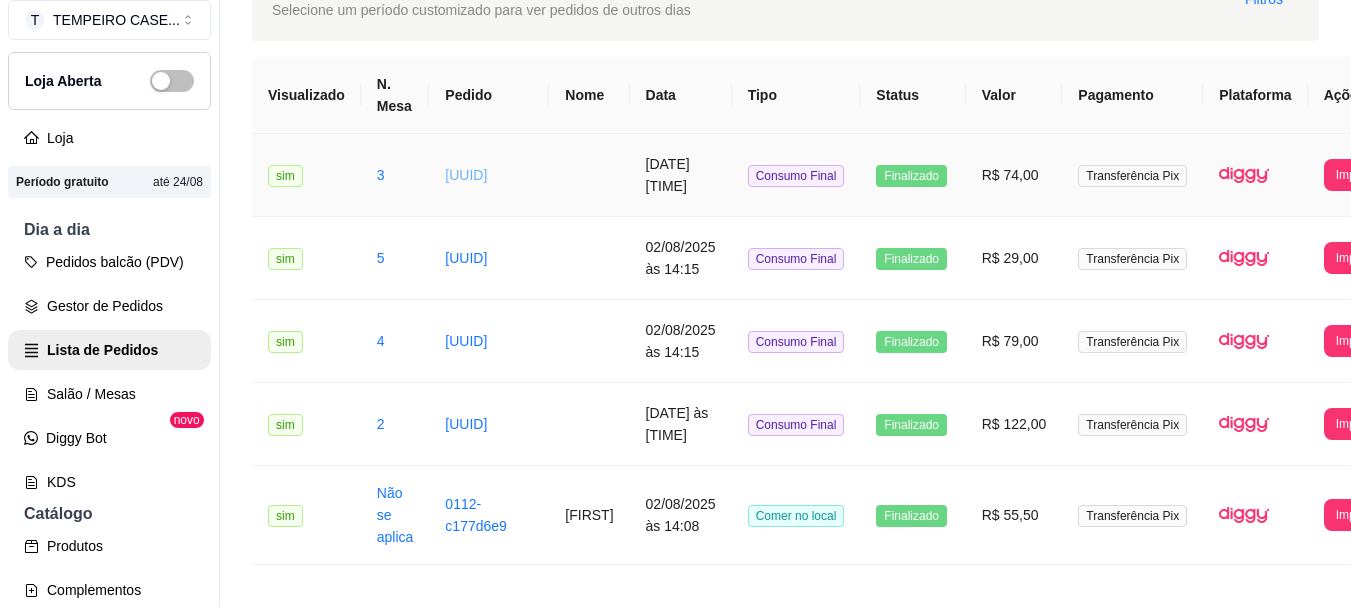 click on "[UUID]" at bounding box center [466, 175] 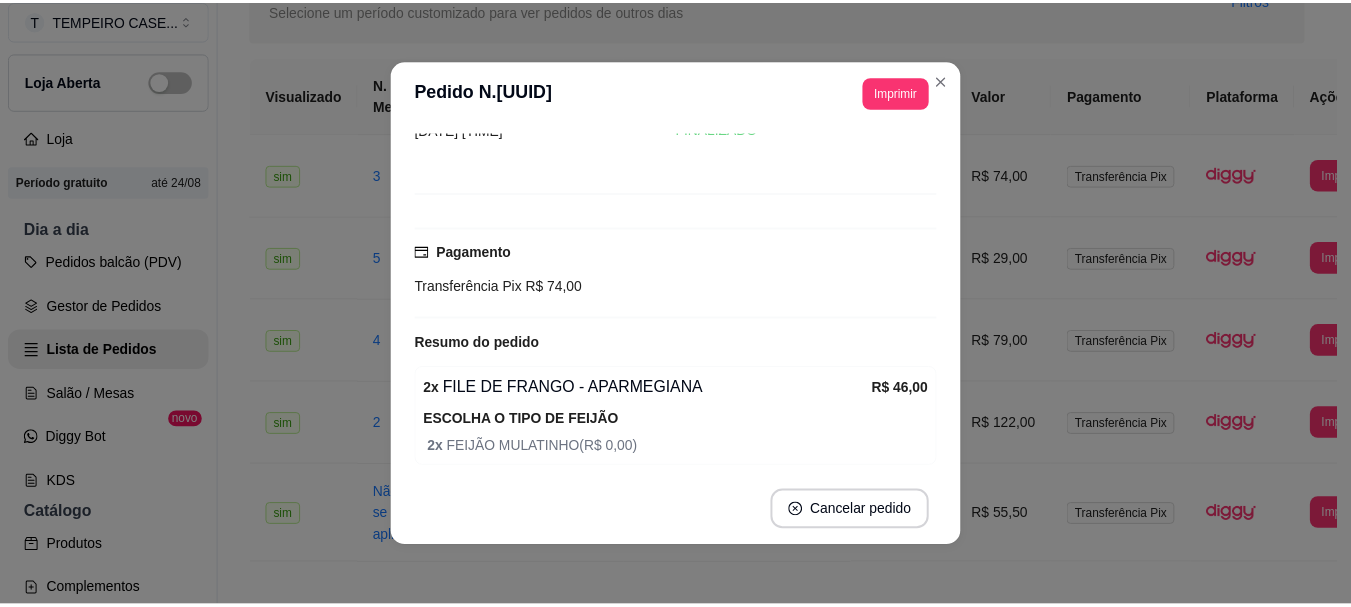scroll, scrollTop: 300, scrollLeft: 0, axis: vertical 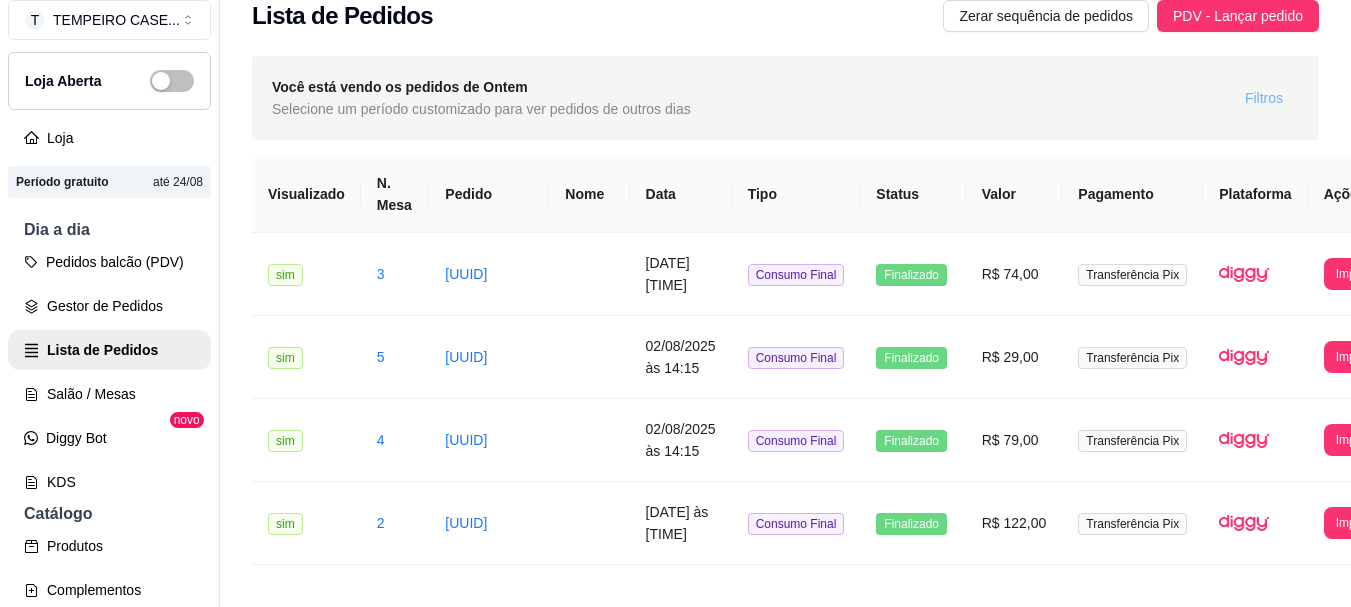 click on "Filtros" at bounding box center (1264, 98) 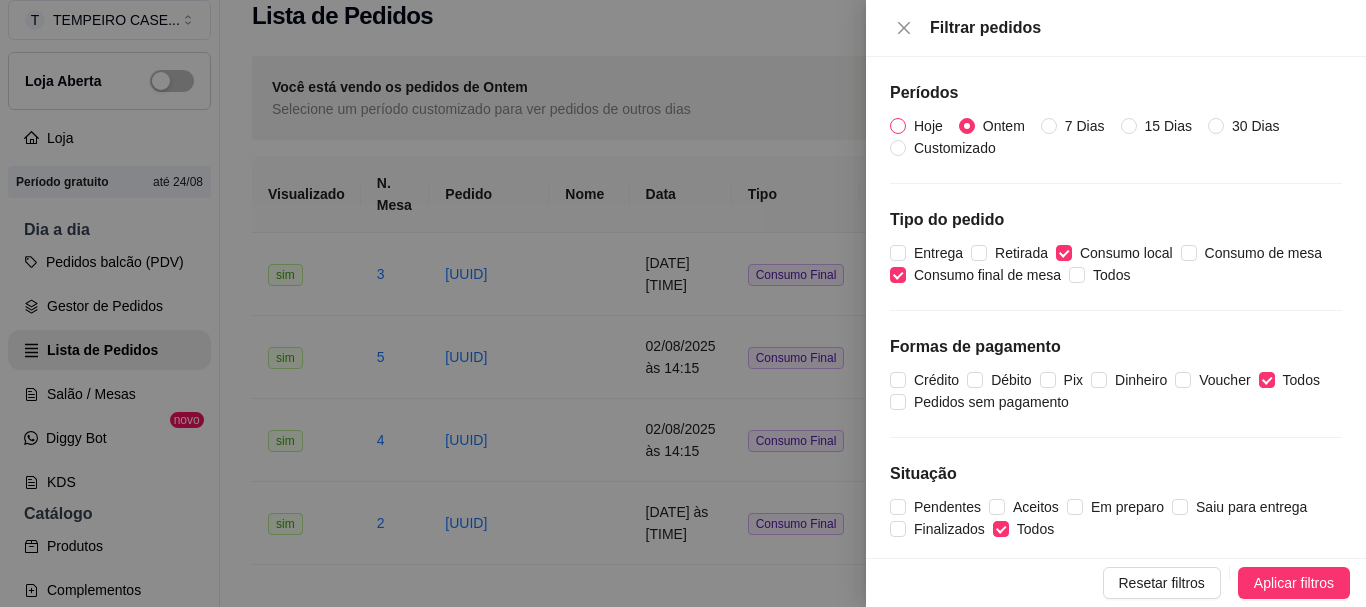 click on "Hoje" at bounding box center (898, 126) 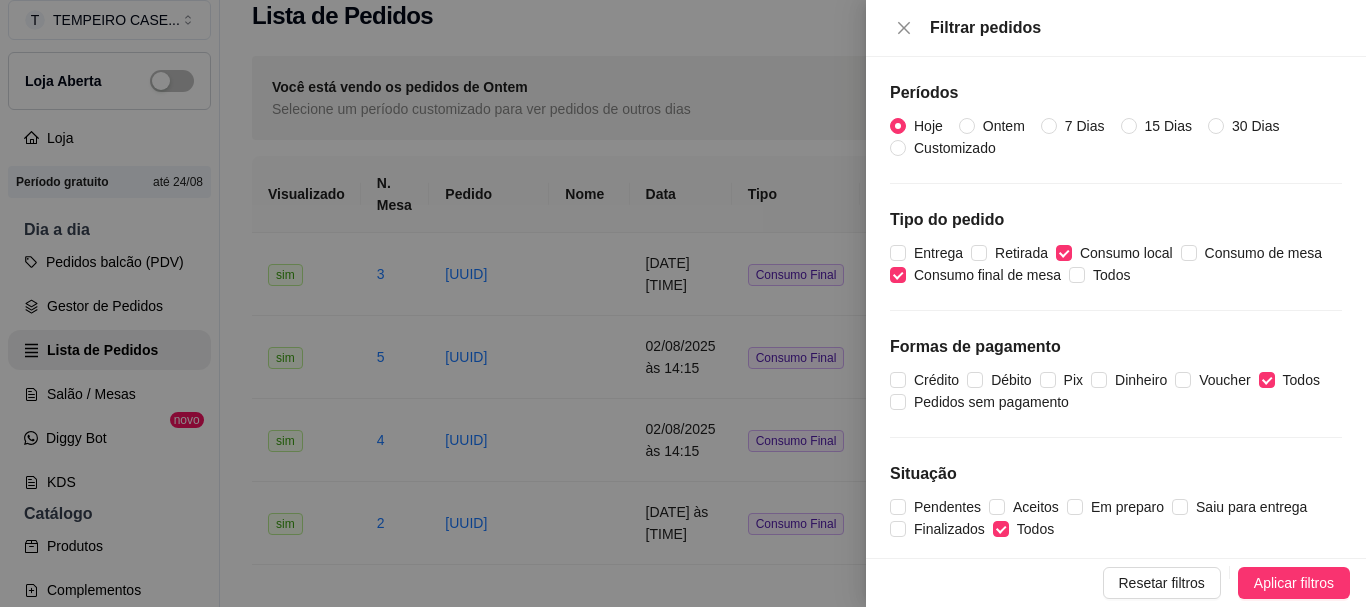 click on "Resetar filtros Aplicar filtros" at bounding box center [1116, 582] 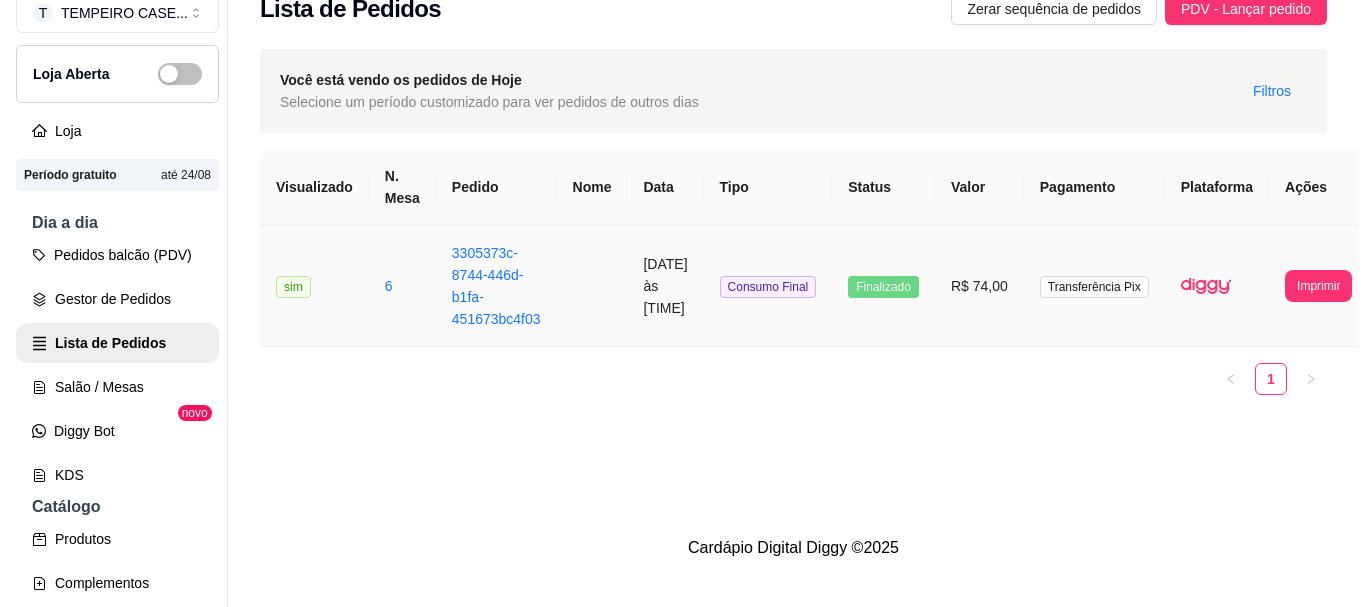 scroll, scrollTop: 32, scrollLeft: 0, axis: vertical 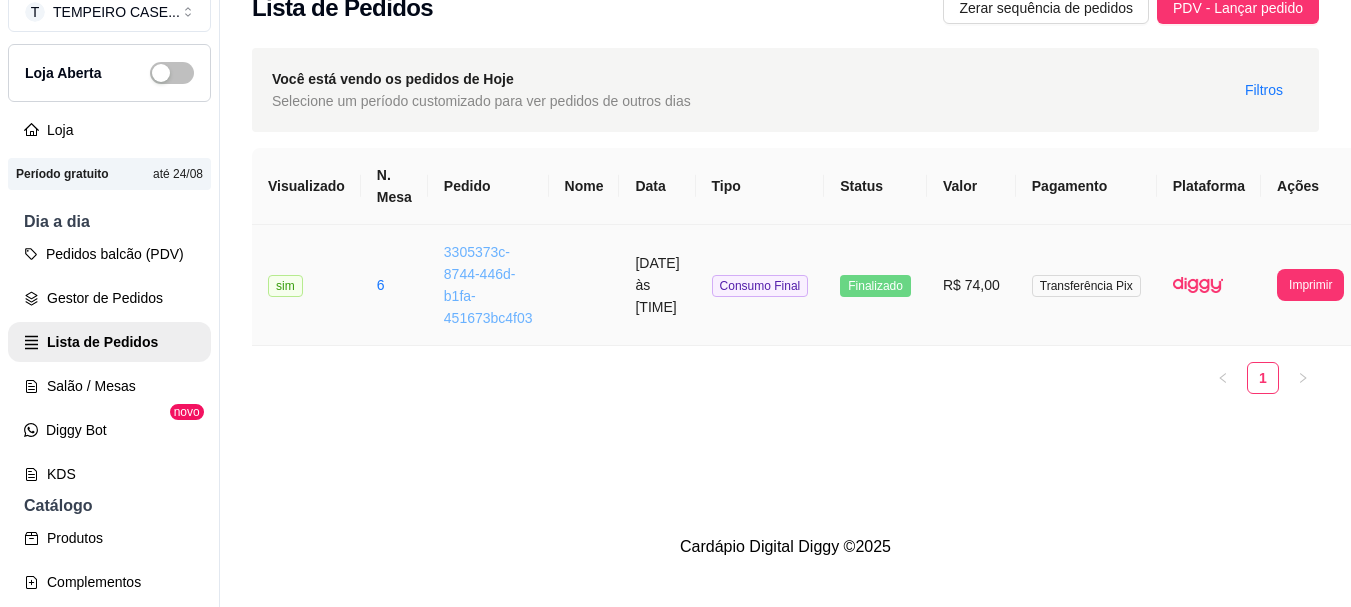 click on "3305373c-8744-446d-b1fa-451673bc4f03" at bounding box center (488, 285) 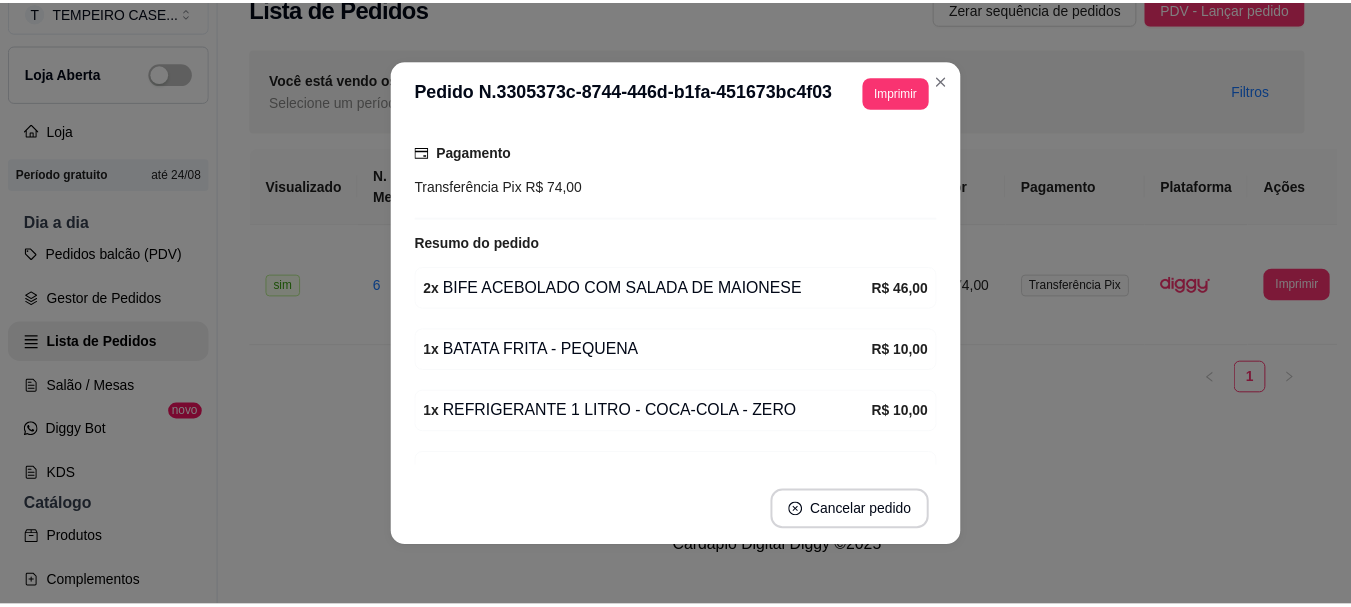 scroll, scrollTop: 300, scrollLeft: 0, axis: vertical 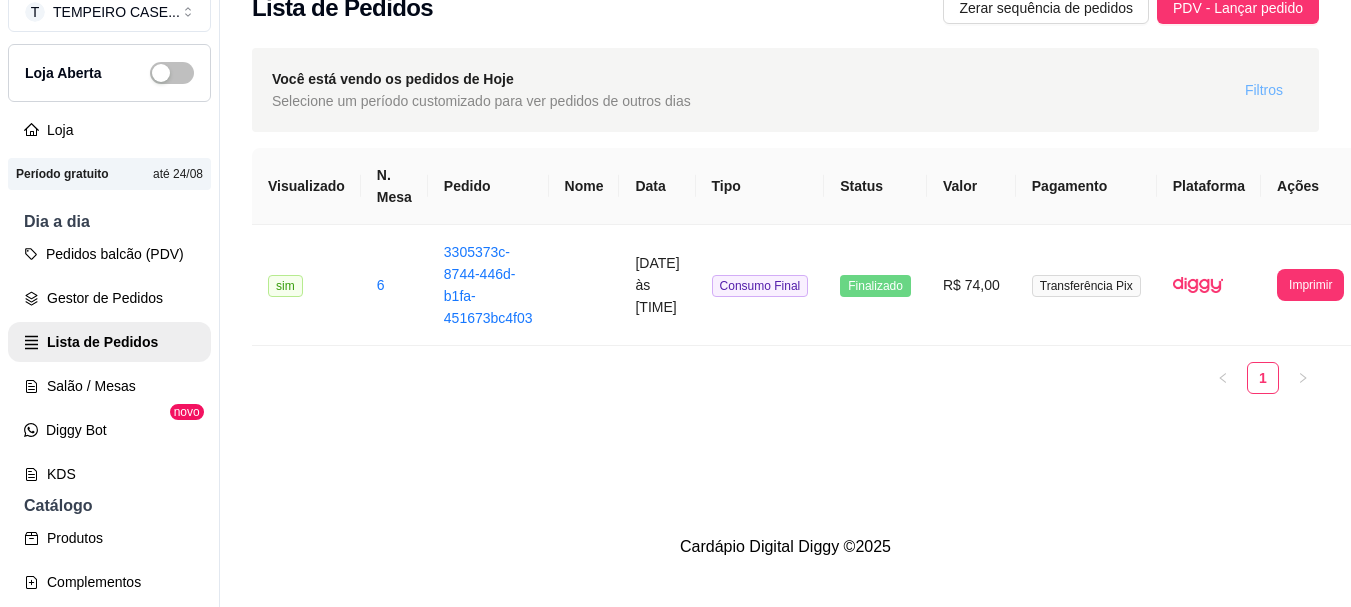 click on "Filtros" at bounding box center [1264, 90] 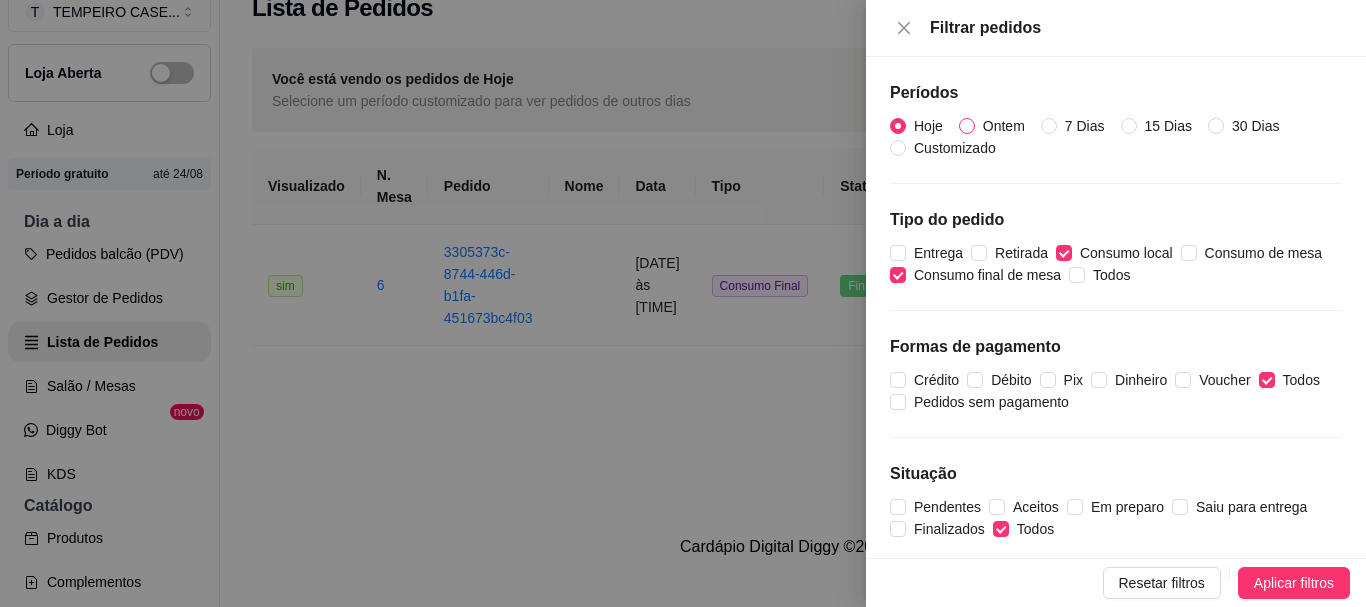 click on "Ontem" at bounding box center [967, 126] 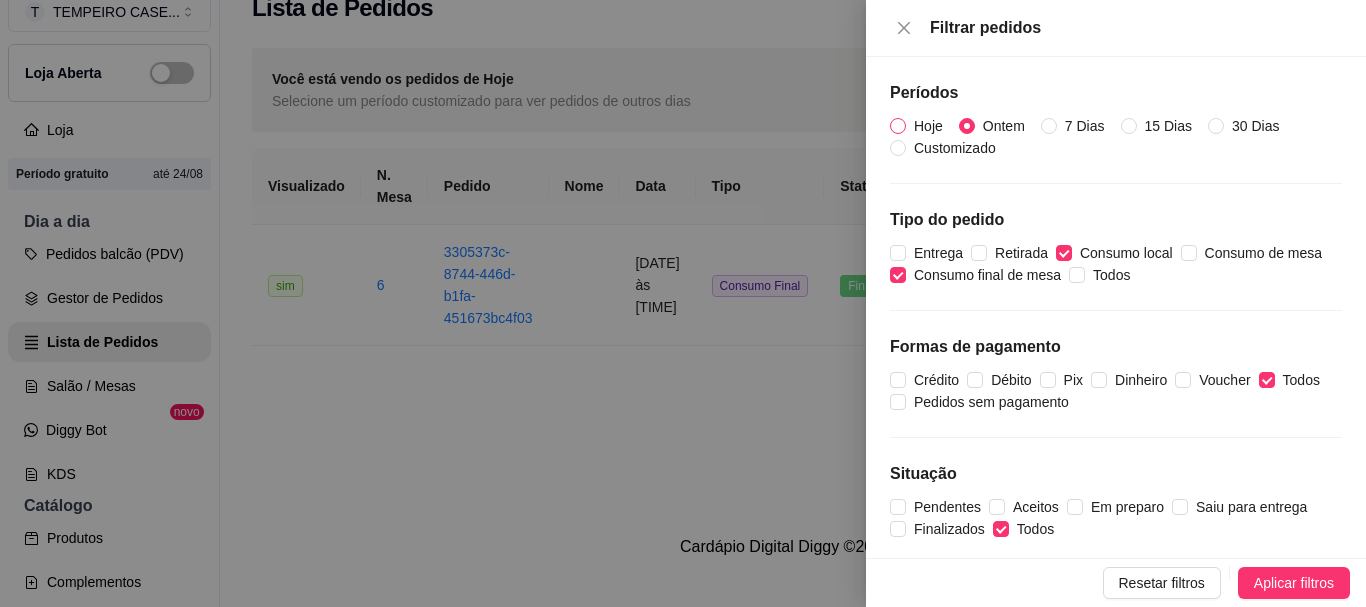 drag, startPoint x: 896, startPoint y: 120, endPoint x: 902, endPoint y: 129, distance: 10.816654 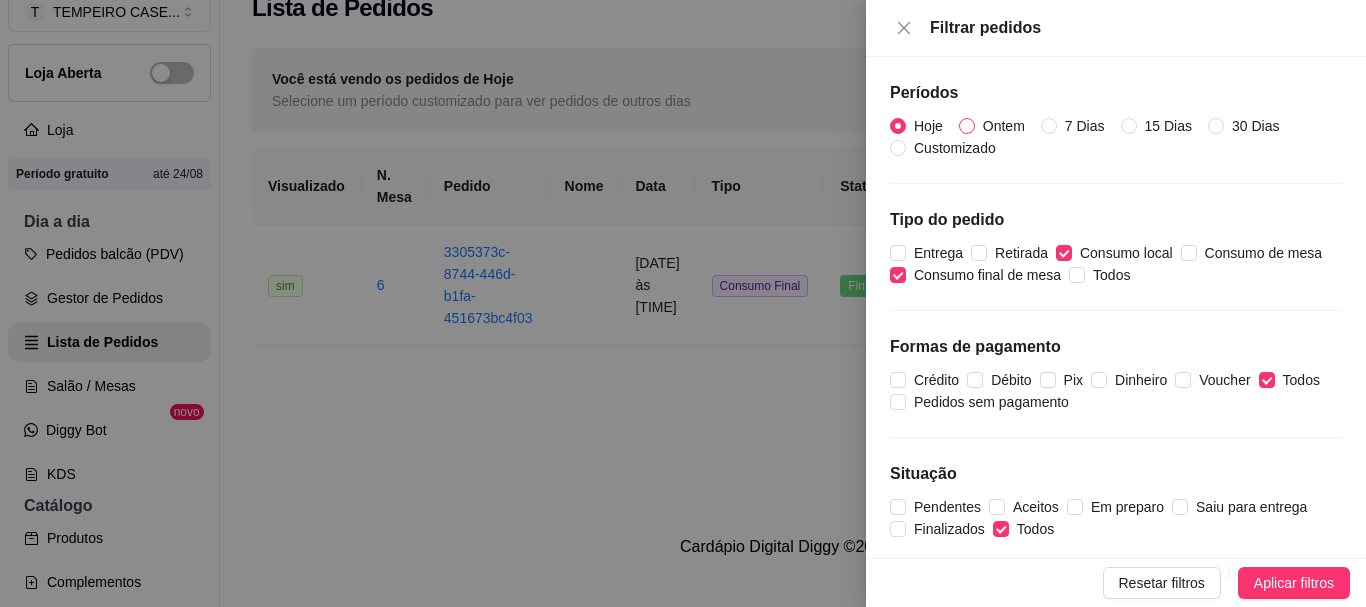click on "Ontem" at bounding box center [1004, 126] 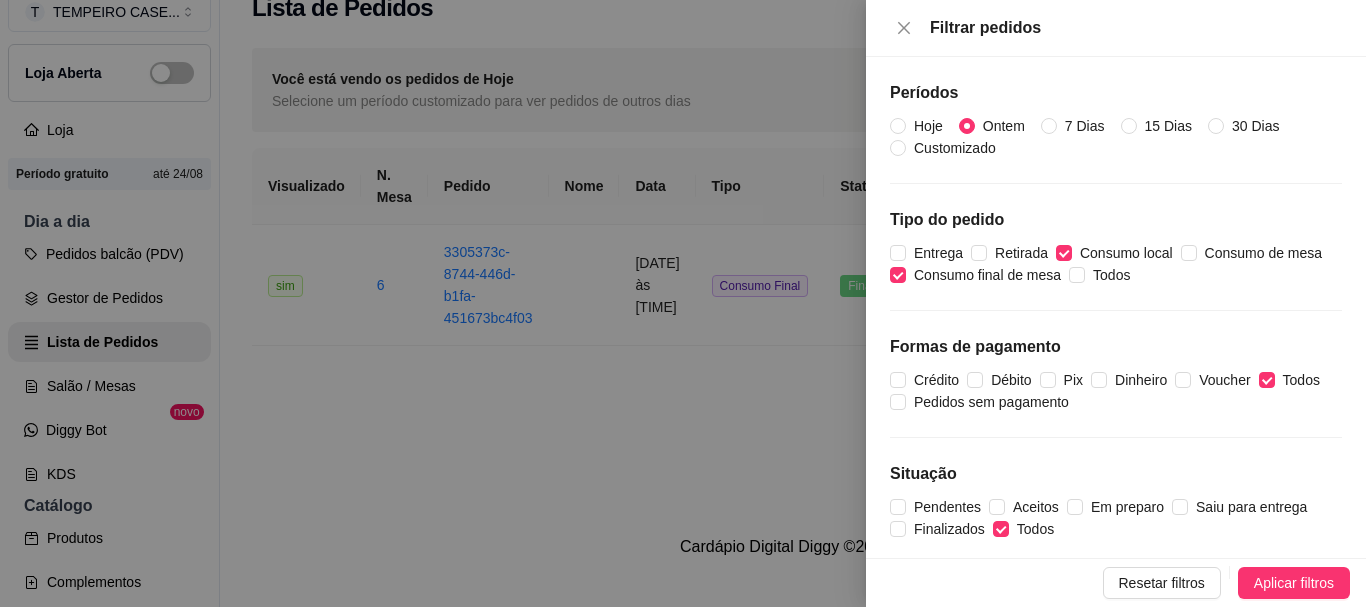 drag, startPoint x: 1313, startPoint y: 582, endPoint x: 1290, endPoint y: 581, distance: 23.021729 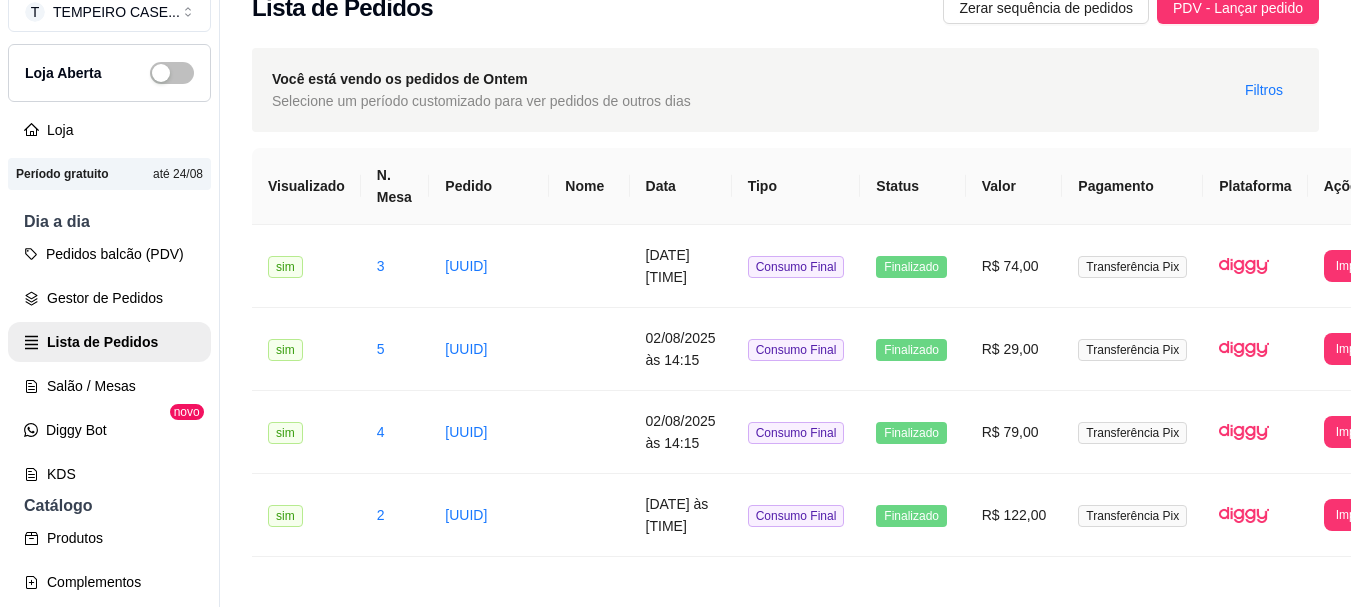 click on "Você está vendo os pedidos de   Ontem Selecione um período customizado para ver pedidos de outros dias Filtros" at bounding box center (785, 90) 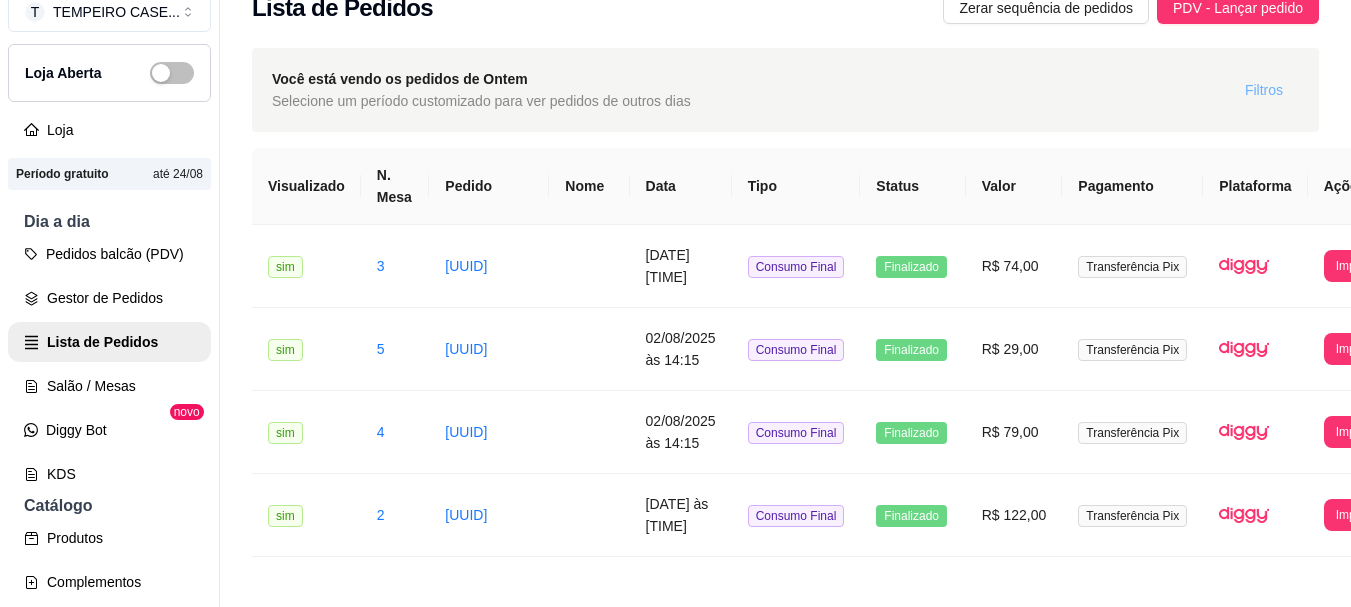 click on "Filtros" at bounding box center (1264, 90) 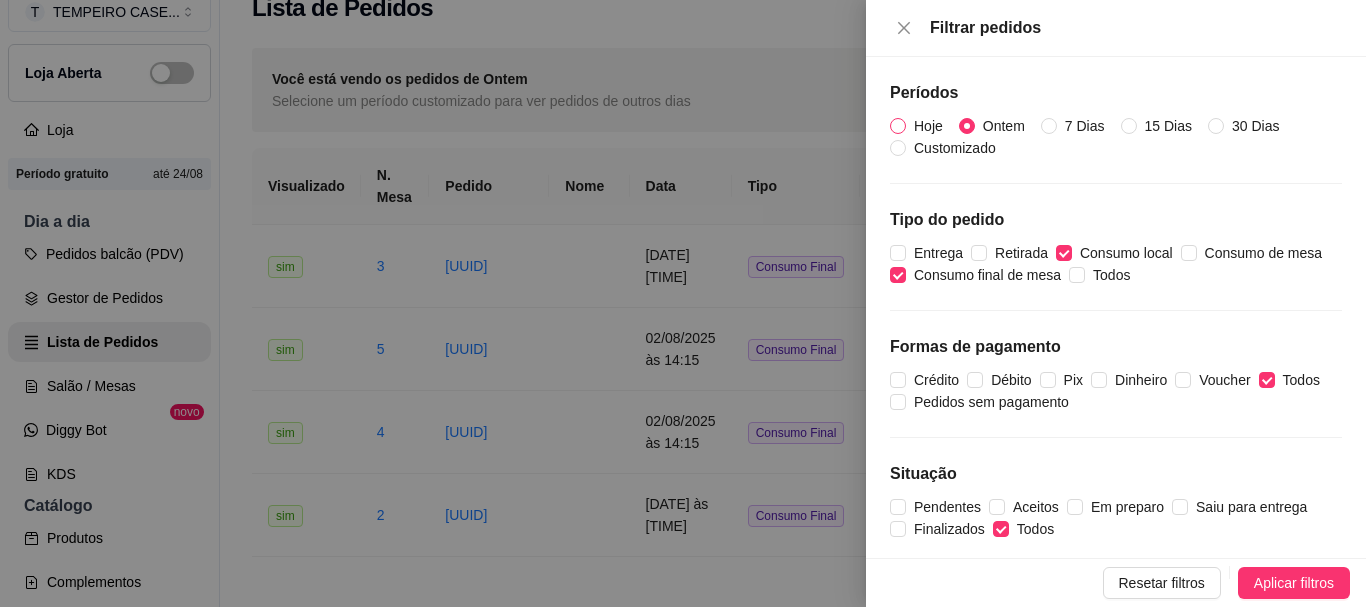 click on "Hoje" at bounding box center (898, 126) 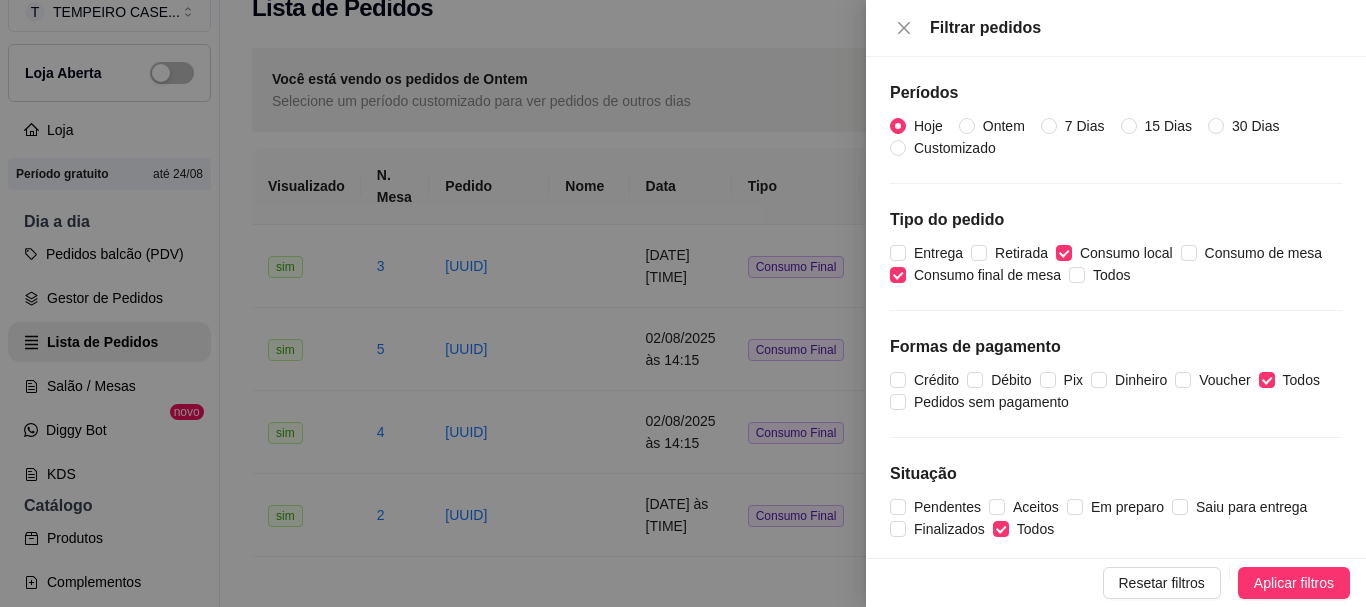 drag, startPoint x: 1317, startPoint y: 598, endPoint x: 1309, endPoint y: 589, distance: 12.0415945 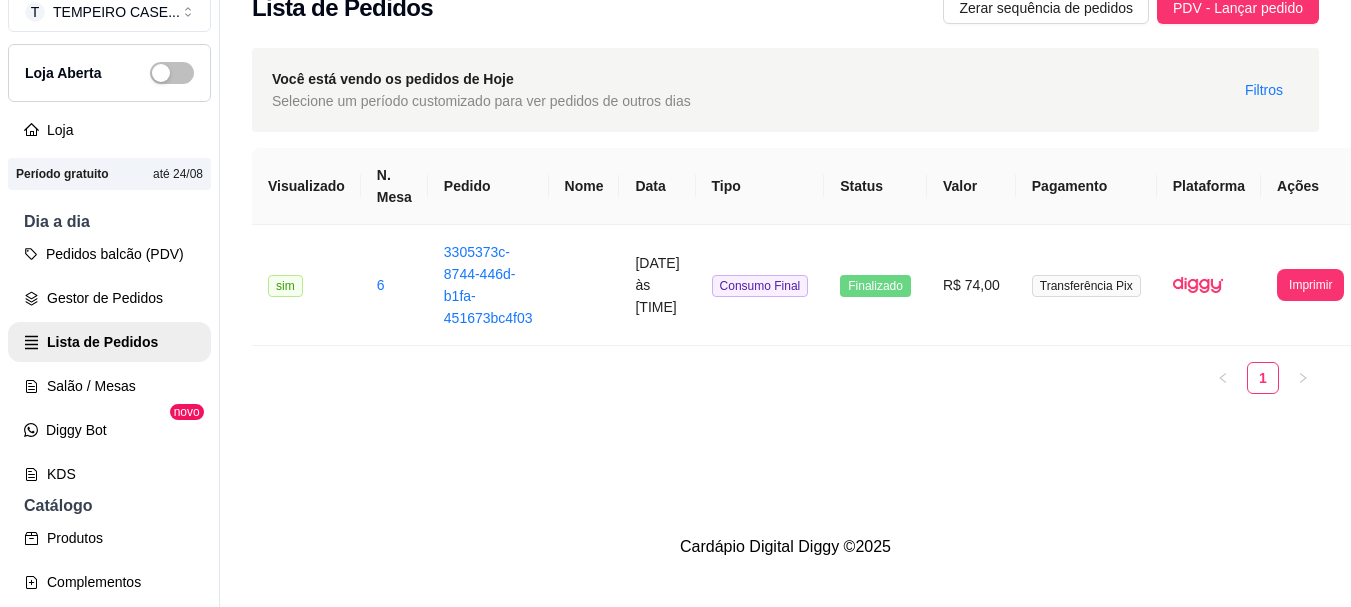 click on "T TEMPEIRO CASE ... Loja Aberta Loja Período gratuito até [DATE]   Dia a dia Pedidos balcão (PDV) Gestor de Pedidos Lista de Pedidos Salão / Mesas Diggy Bot novo KDS Catálogo Produtos Complementos Relatórios Relatórios de vendas Relatório de clientes Relatório de mesas Relatório de fidelidade novo Gerenciar Entregadores novo Nota Fiscal (NFC-e) Controle de caixa Controle de fiado Cupons Clientes Estoque Configurações Diggy Planos Precisa de ajuda? Sair Lista de Pedidos Zerar sequência de pedidos PDV - Lançar pedido Você está vendo os pedidos de   Hoje Selecione um período customizado para ver pedidos de outros dias Filtros Visualizado N. Mesa Pedido Nome Data Tipo Status Valor Pagamento Plataforma Ações sim 6 [UUID] [DATE] às [TIME] Consumo Final Finalizado R$ 74,00 Transferência Pix Pedido  [UUID] Consumo Final Data do Pedido:   [DATE] as [TIME] Mesa:   6 ** ITENS DO PEDIDO ** Produto Qtd Preco 2 R$ 46,00 1 R$ 10,00 1" at bounding box center (675, 287) 